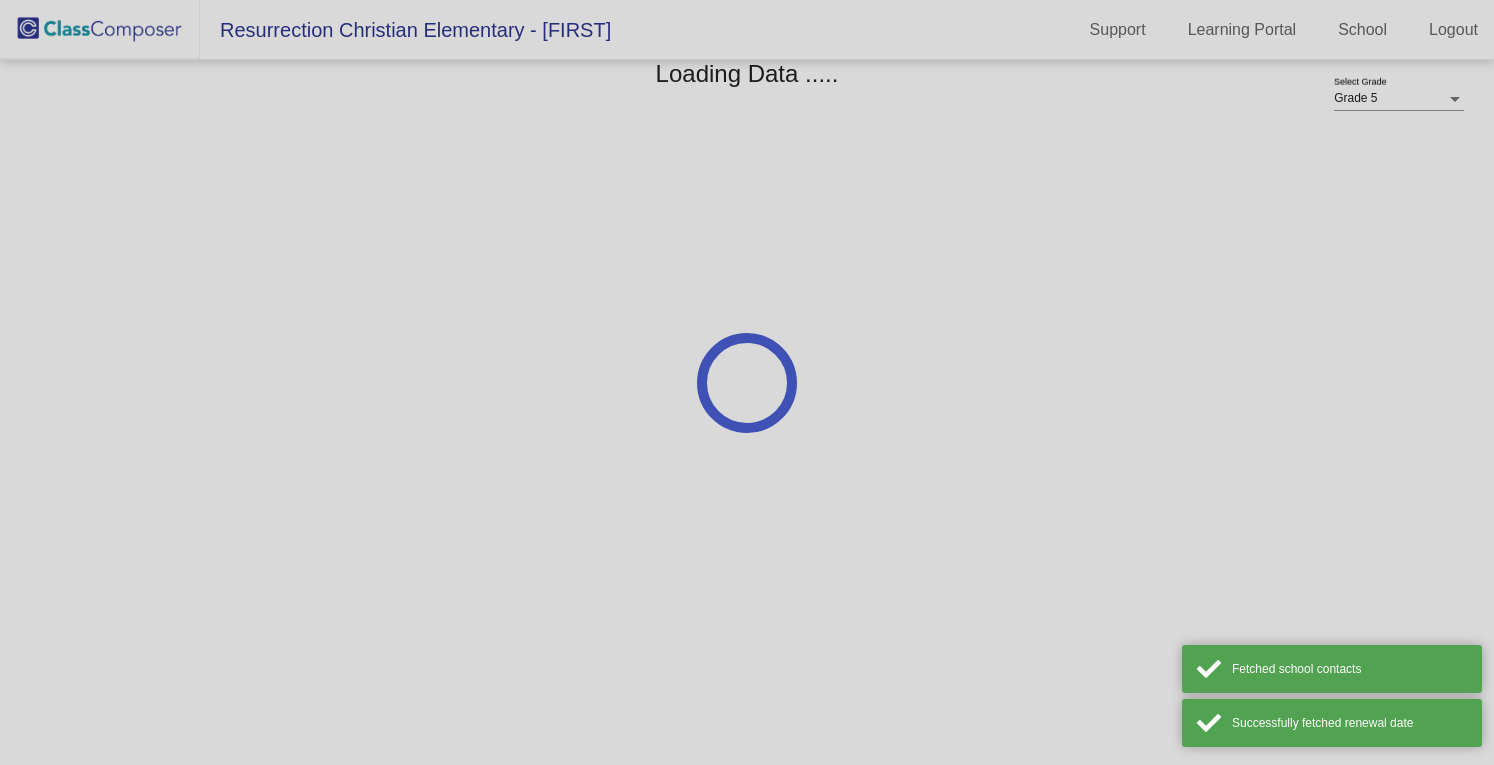 scroll, scrollTop: 0, scrollLeft: 0, axis: both 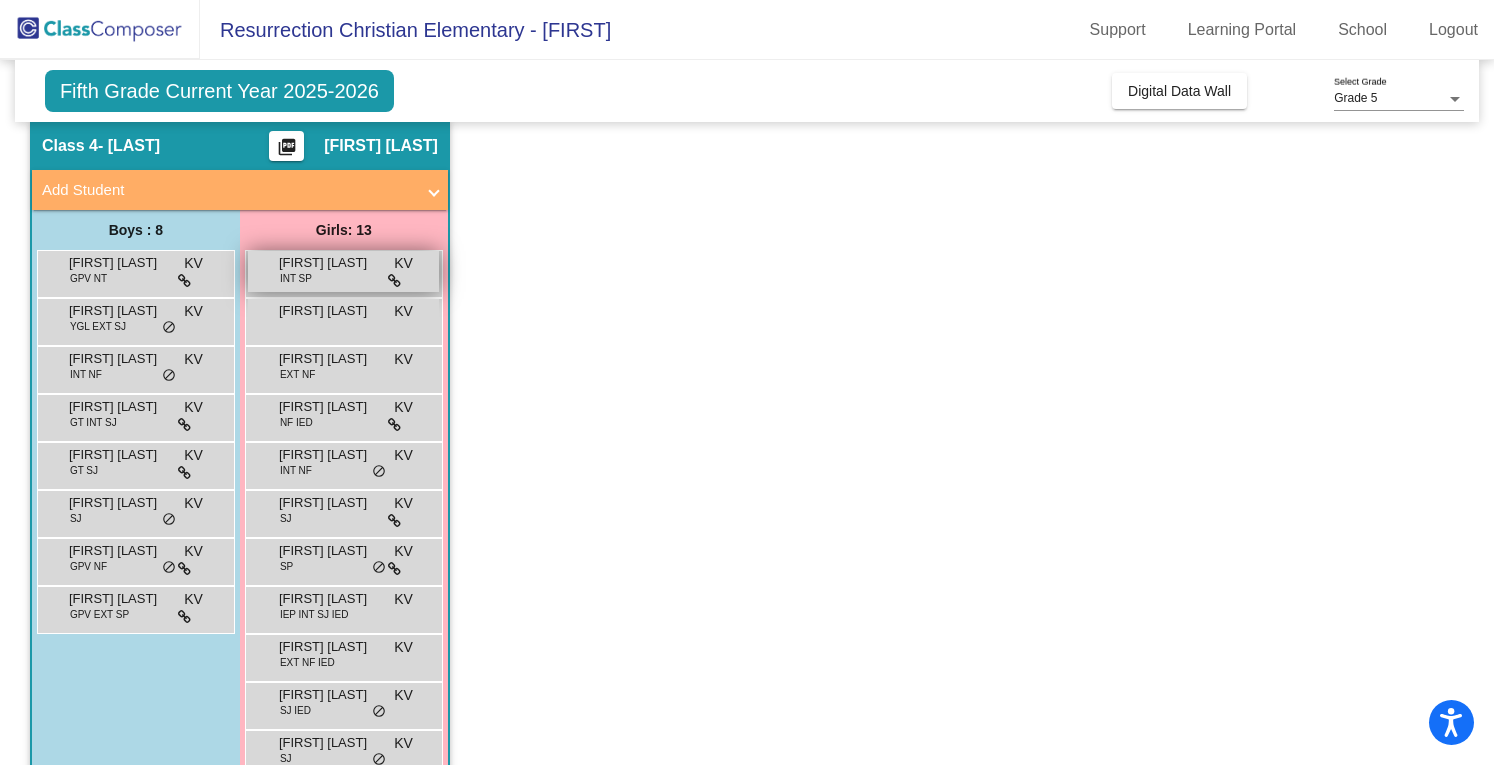 click at bounding box center (394, 281) 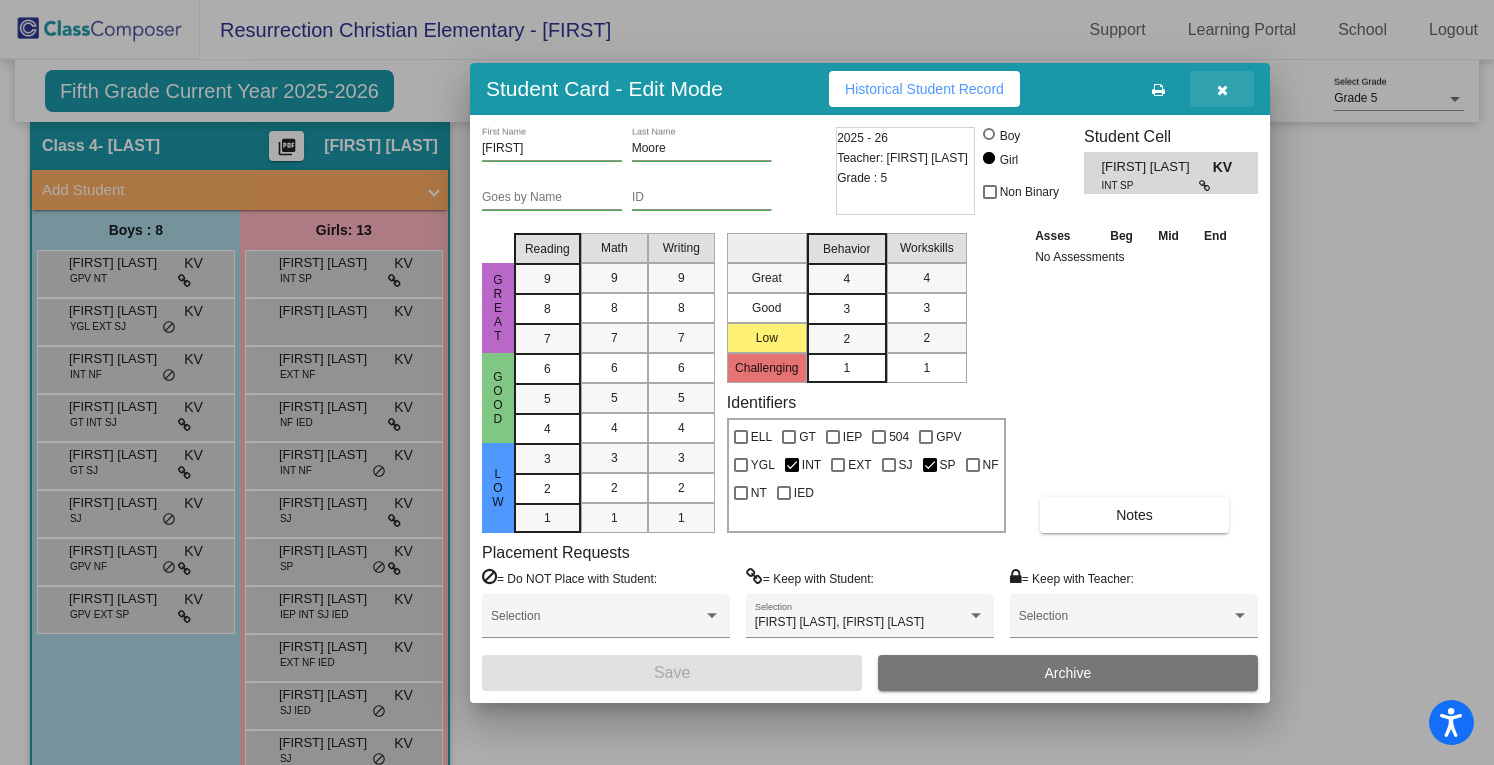 click at bounding box center (1222, 90) 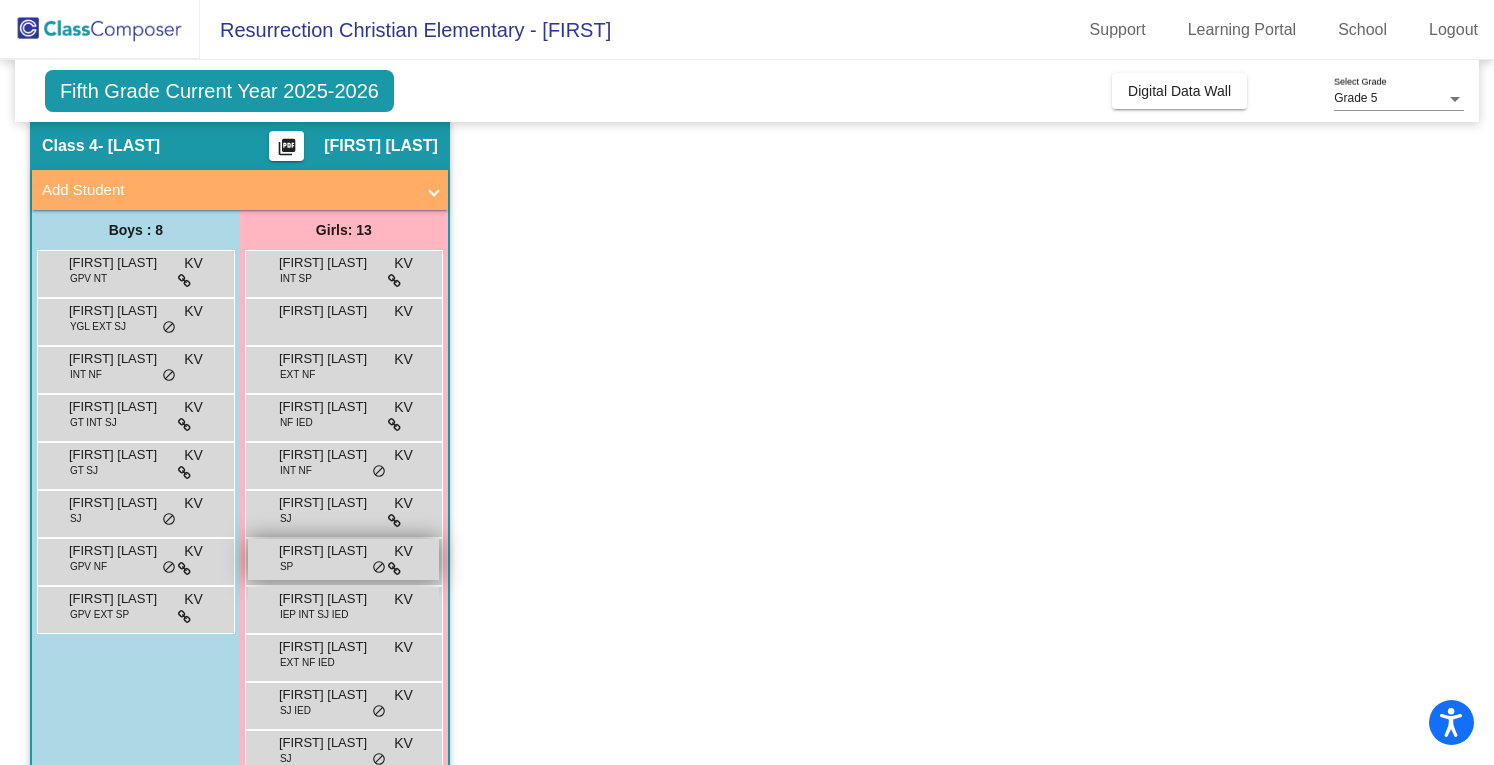 click at bounding box center (394, 569) 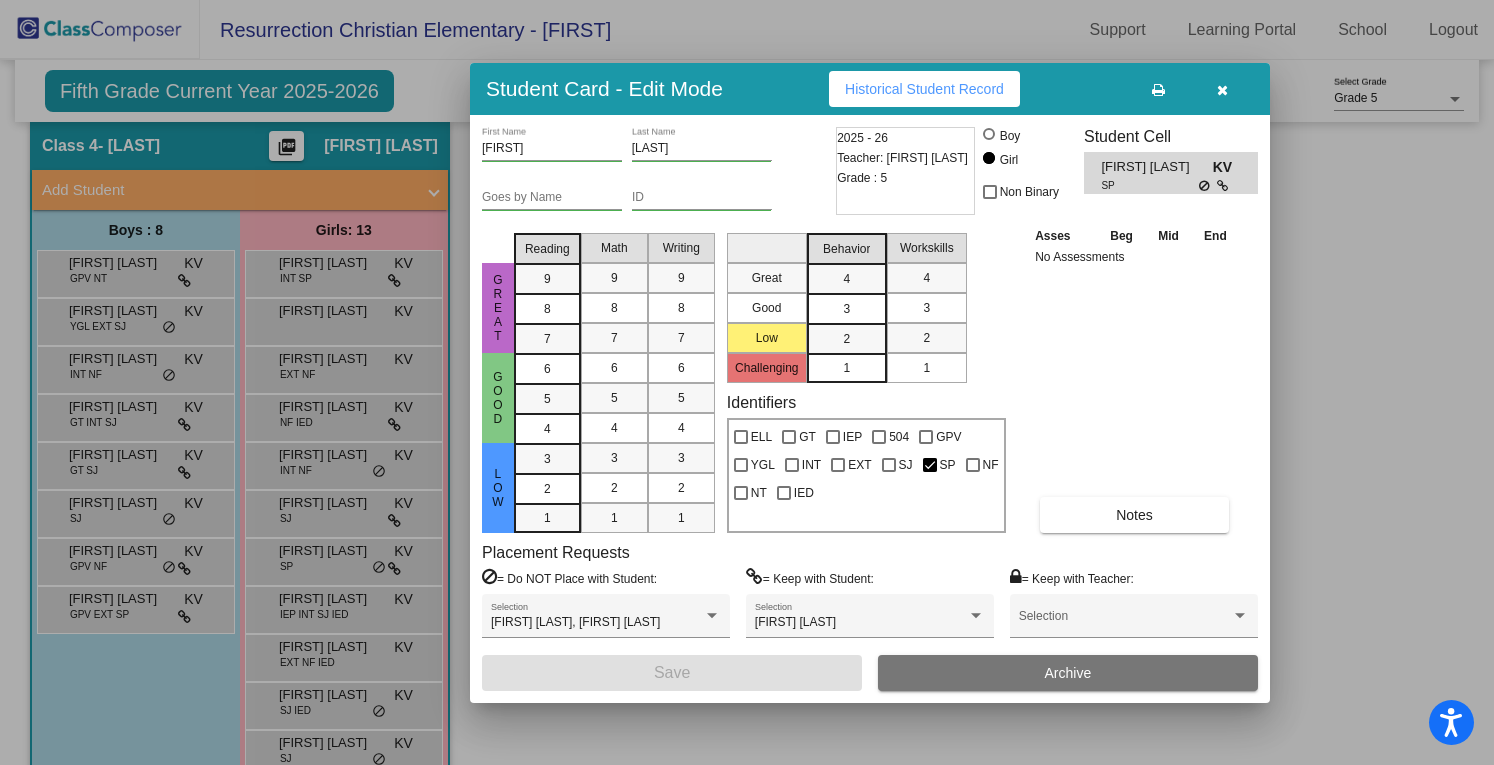 click at bounding box center (1222, 89) 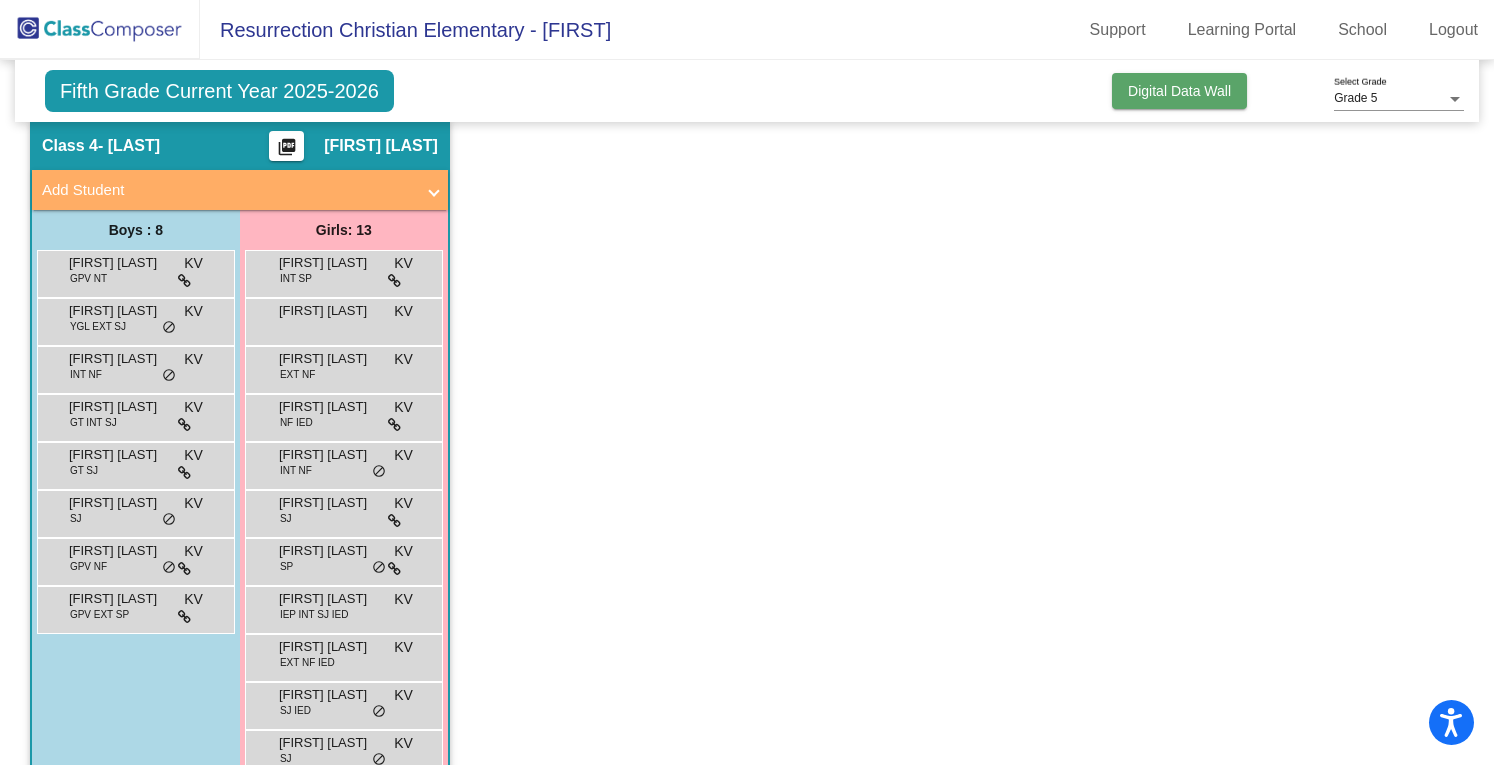 drag, startPoint x: 1155, startPoint y: 91, endPoint x: 1120, endPoint y: 93, distance: 35.057095 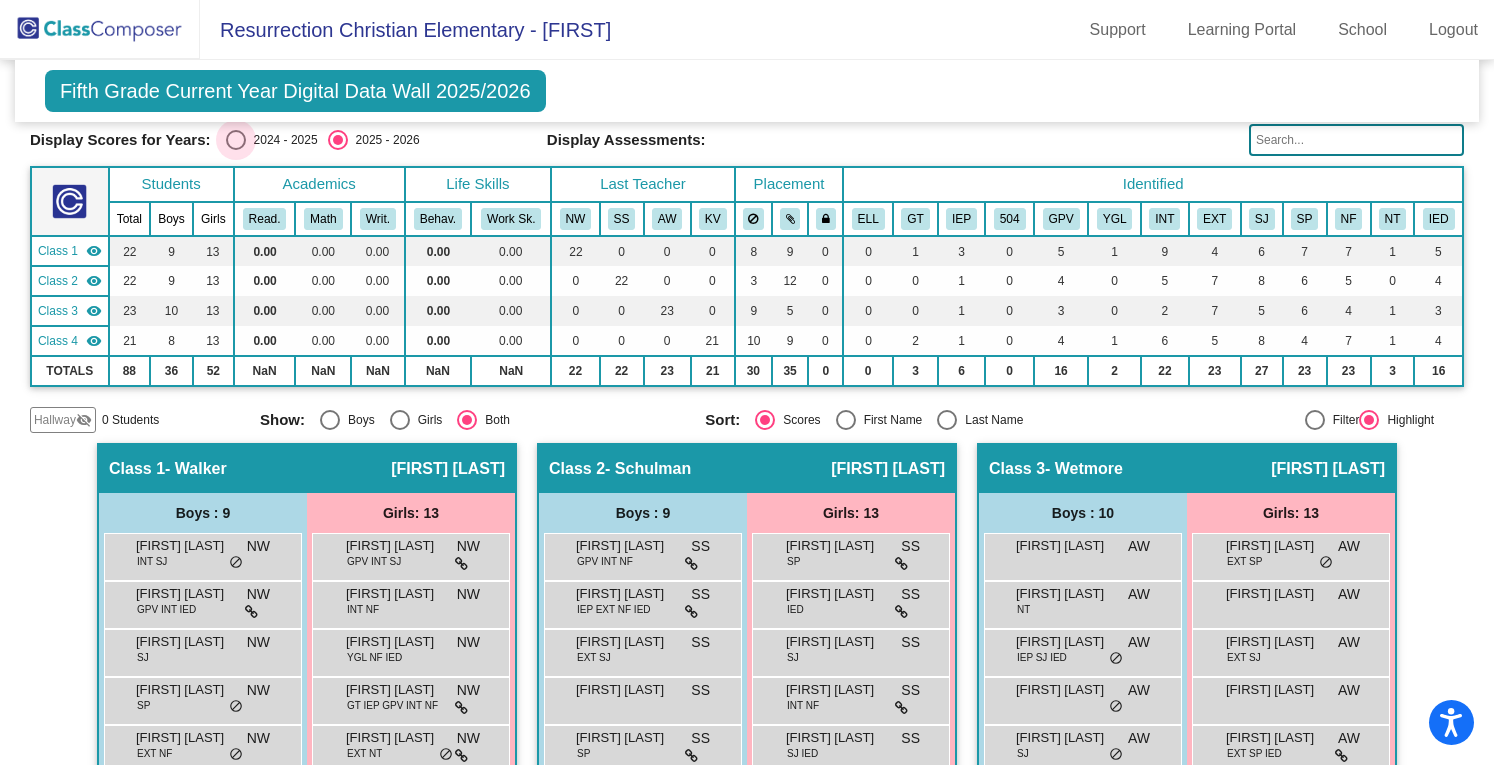 click on "2024 - 2025" at bounding box center (282, 140) 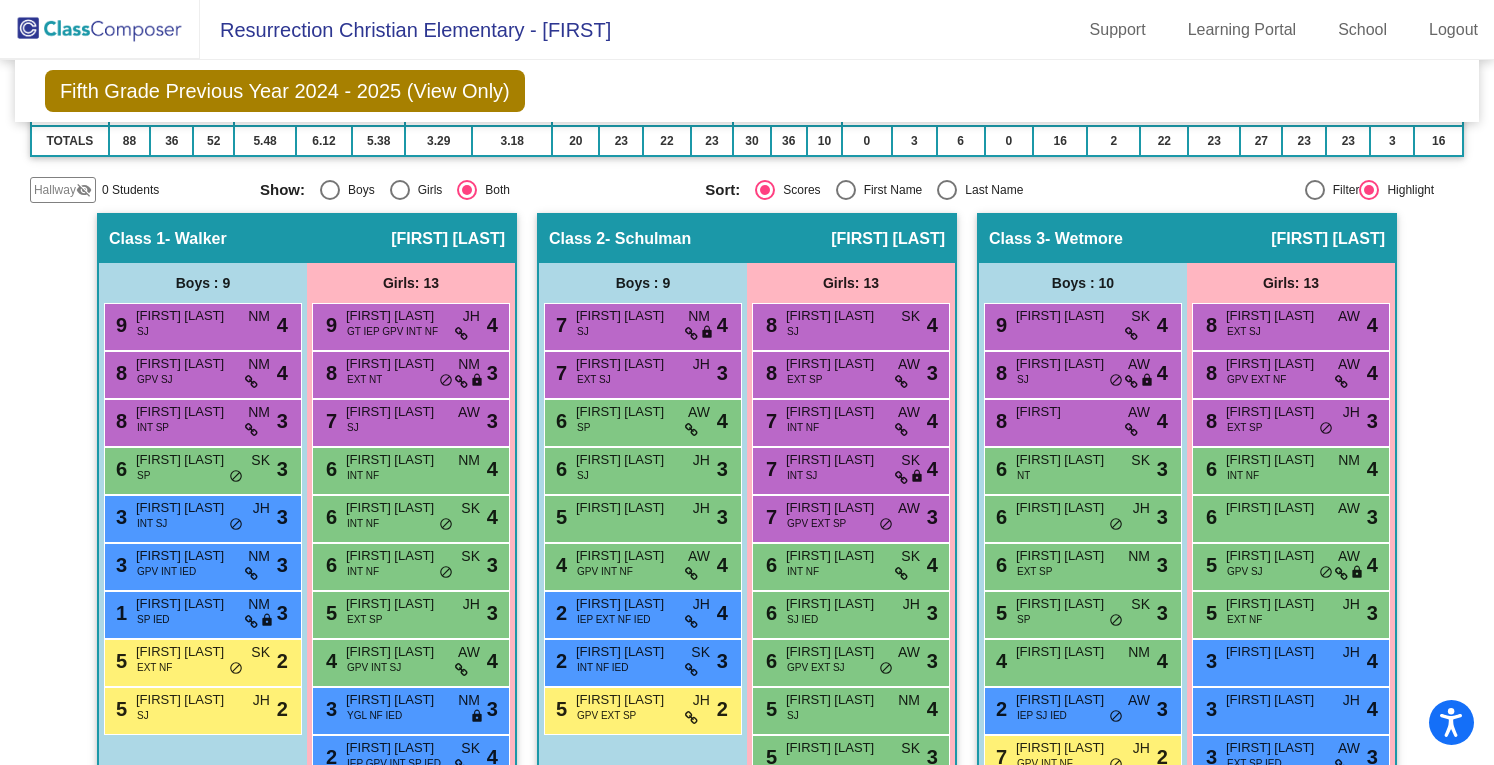 scroll, scrollTop: 0, scrollLeft: 0, axis: both 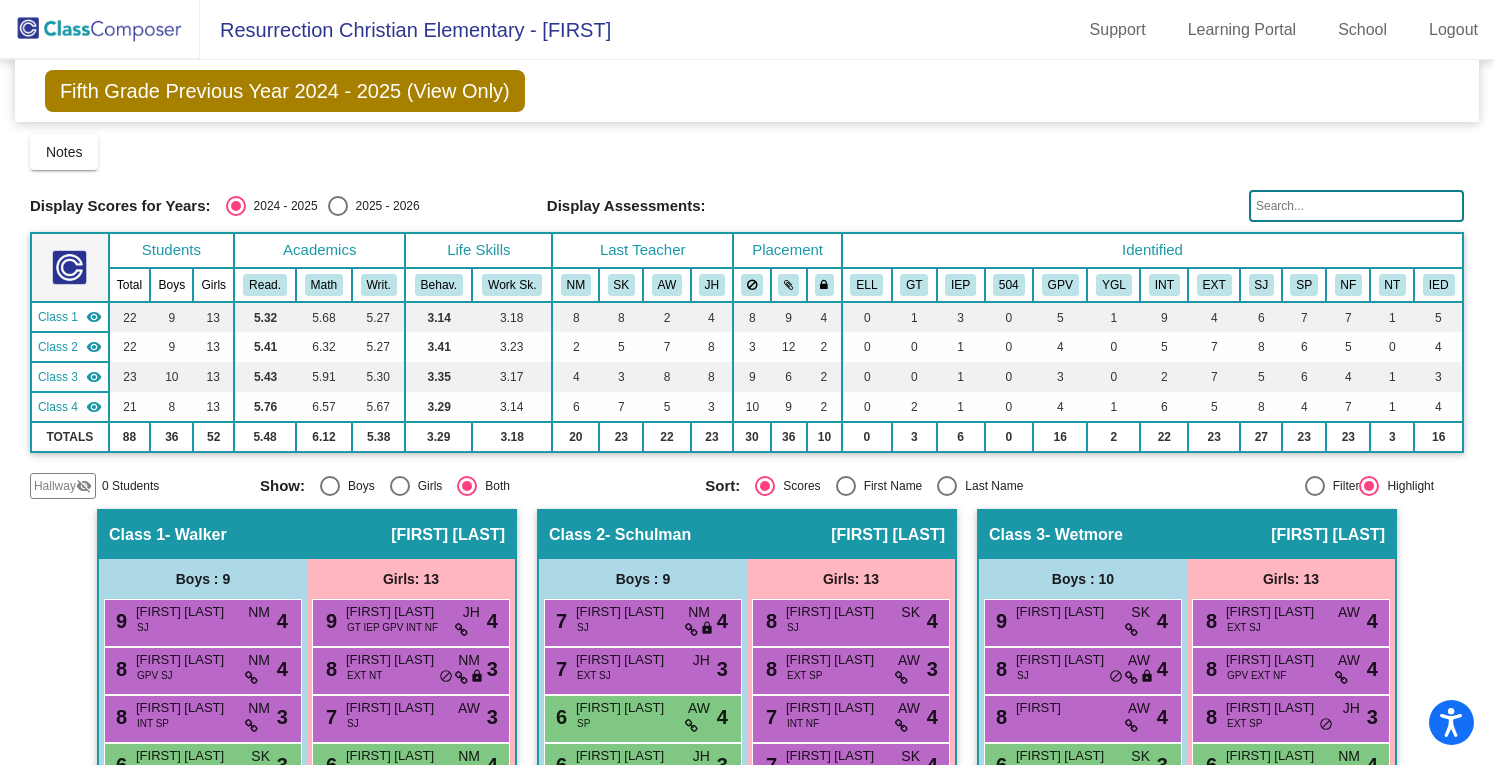 click at bounding box center [338, 206] 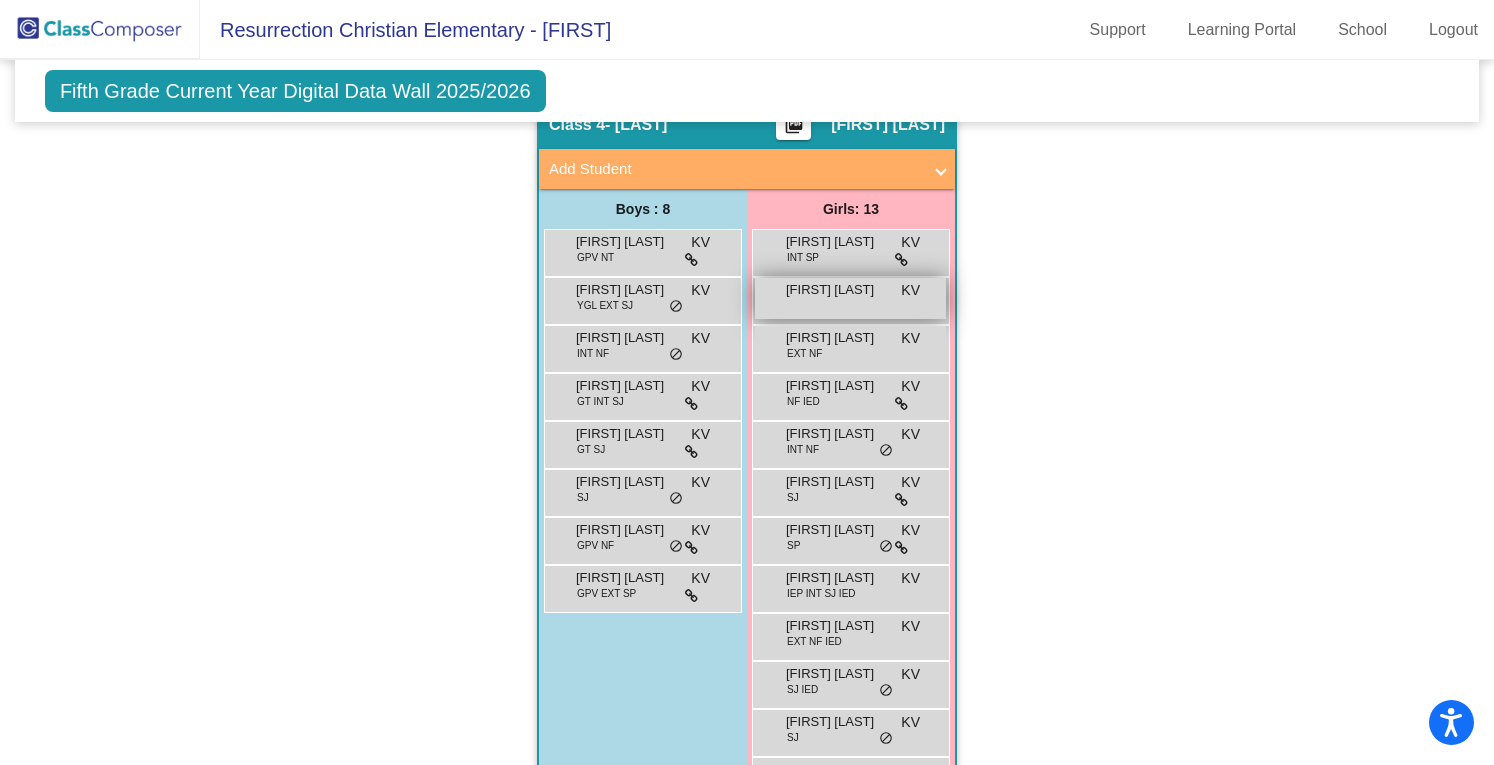 scroll, scrollTop: 1165, scrollLeft: 0, axis: vertical 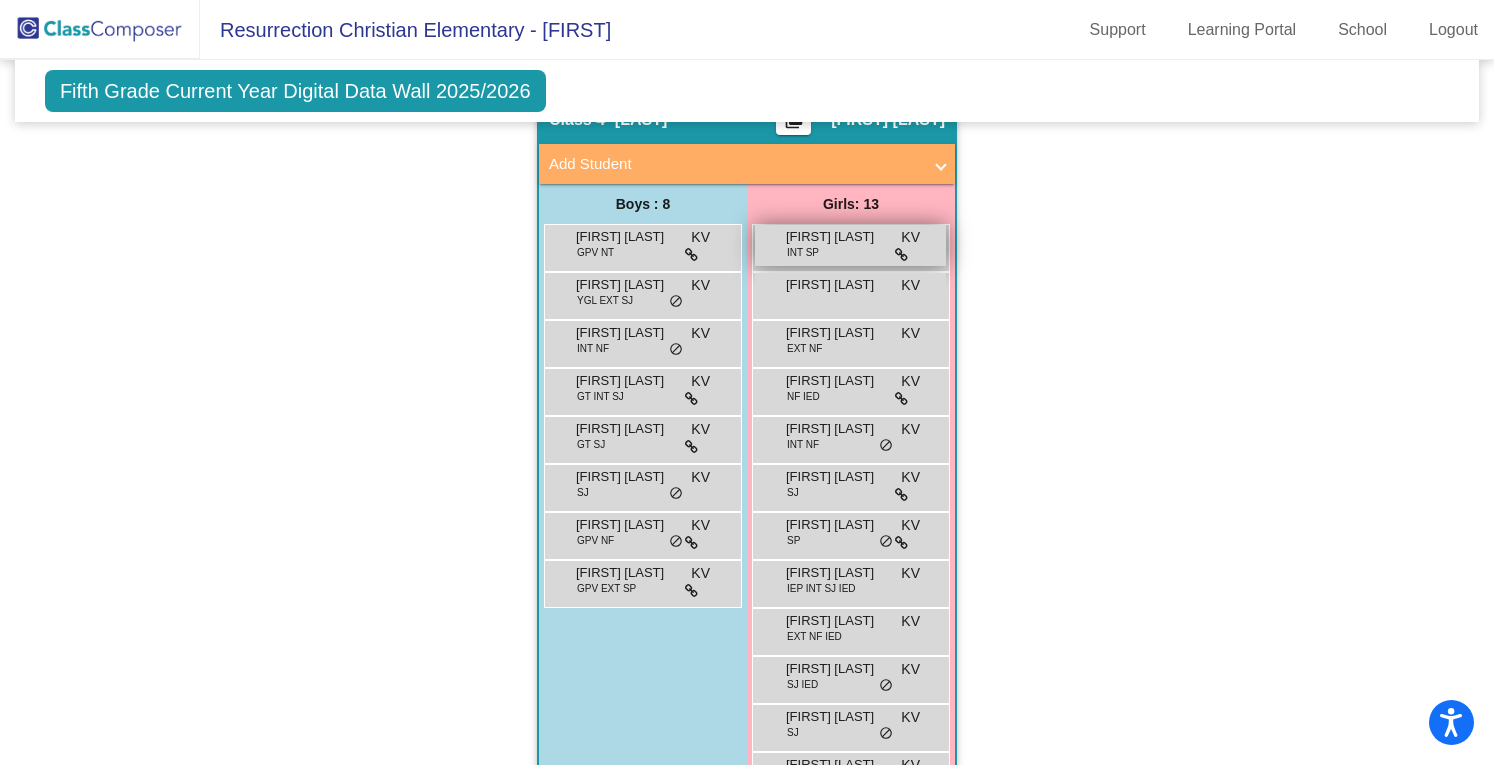 click on "[FIRST] [LAST] INT SP KV lock do_not_disturb_alt" at bounding box center (850, 245) 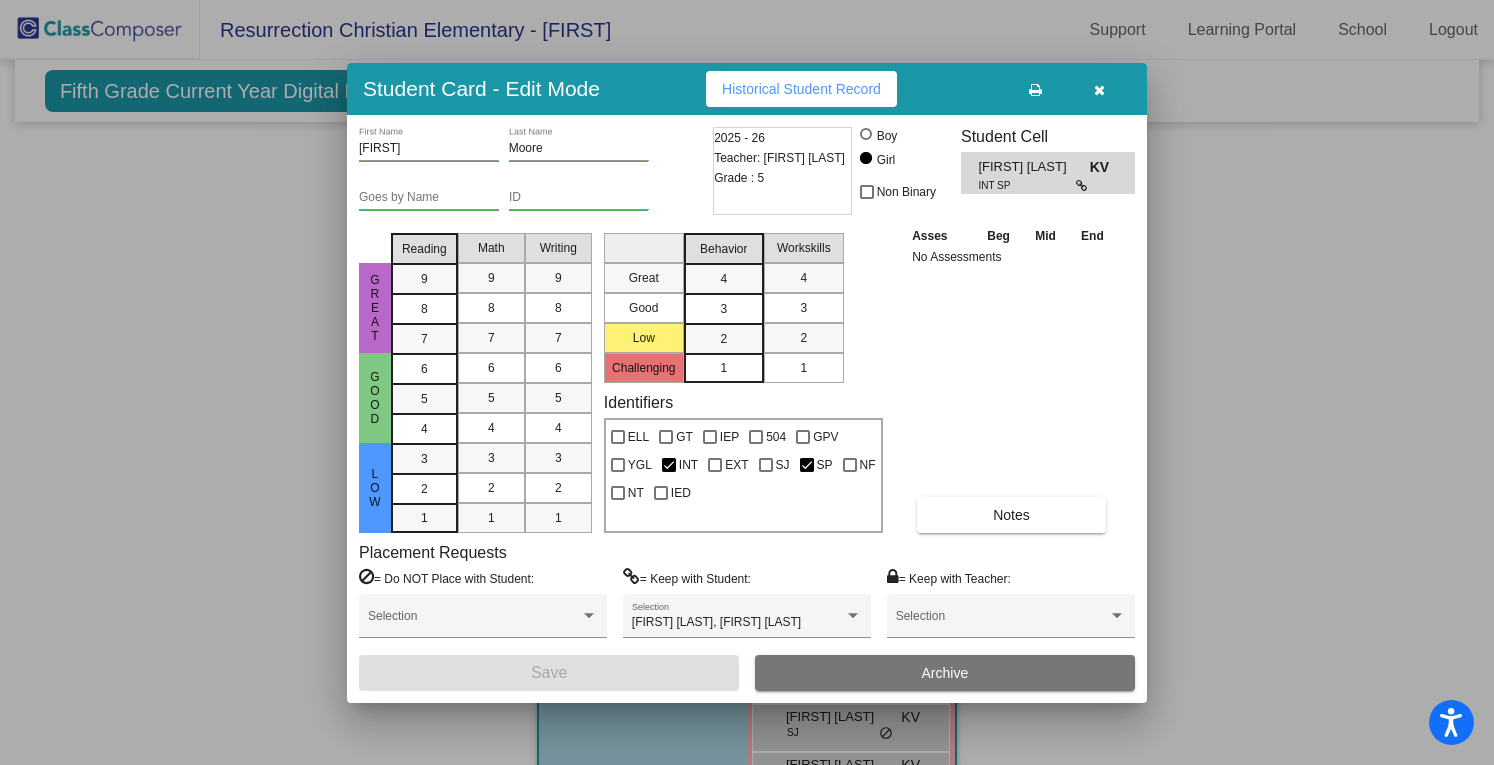 click on "Historical Student Record" at bounding box center (801, 89) 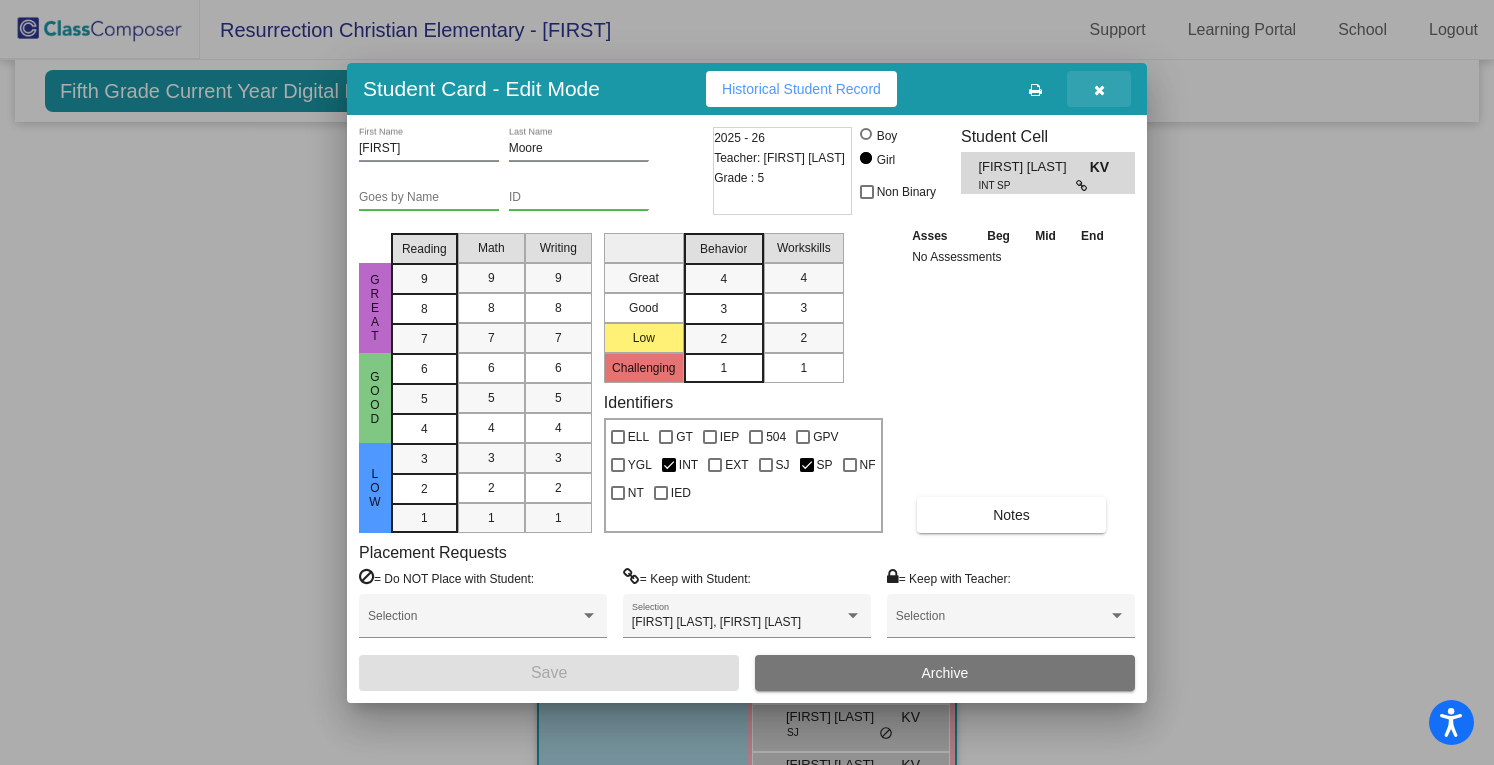 click at bounding box center (1099, 90) 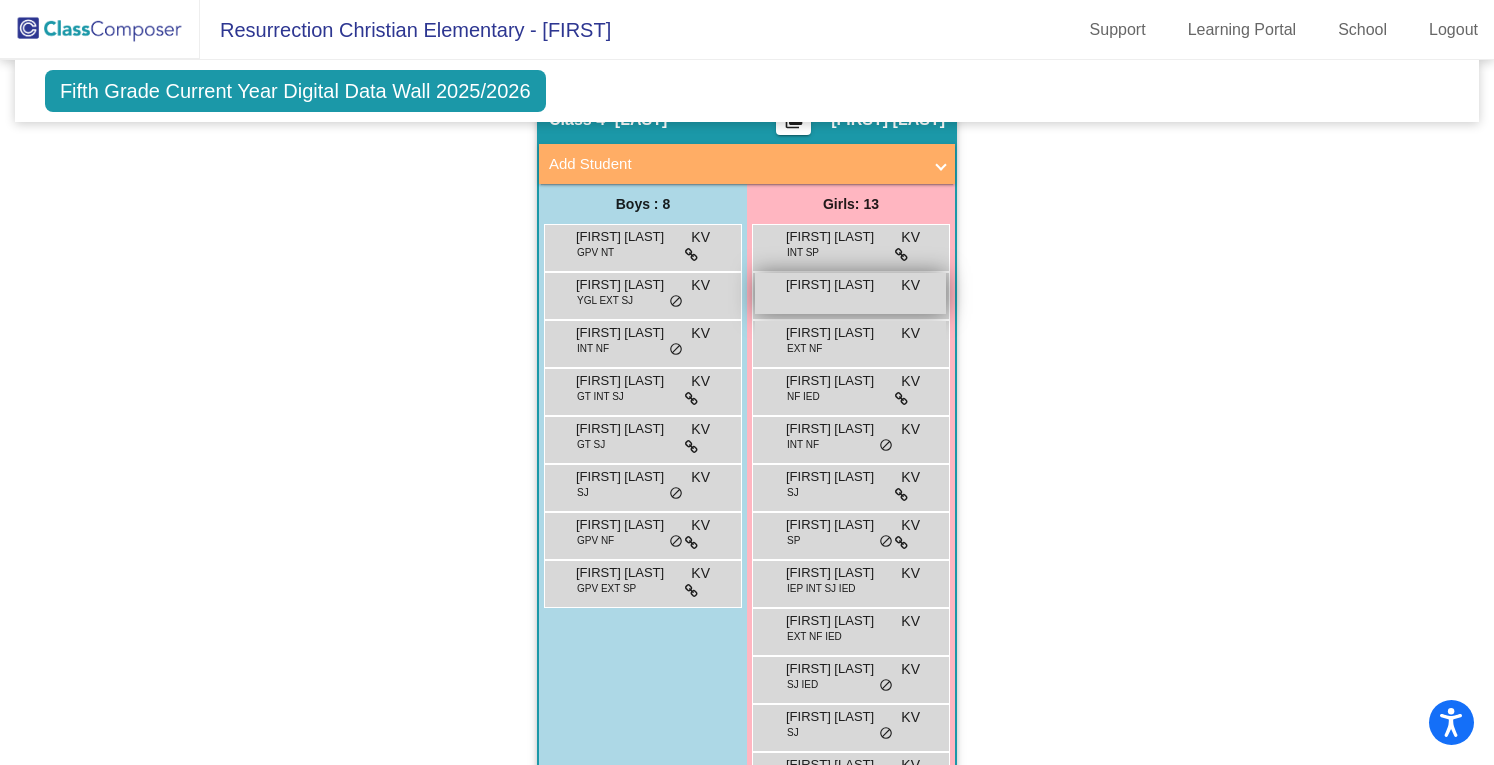 click on "[FIRST] [LAST]" at bounding box center (836, 285) 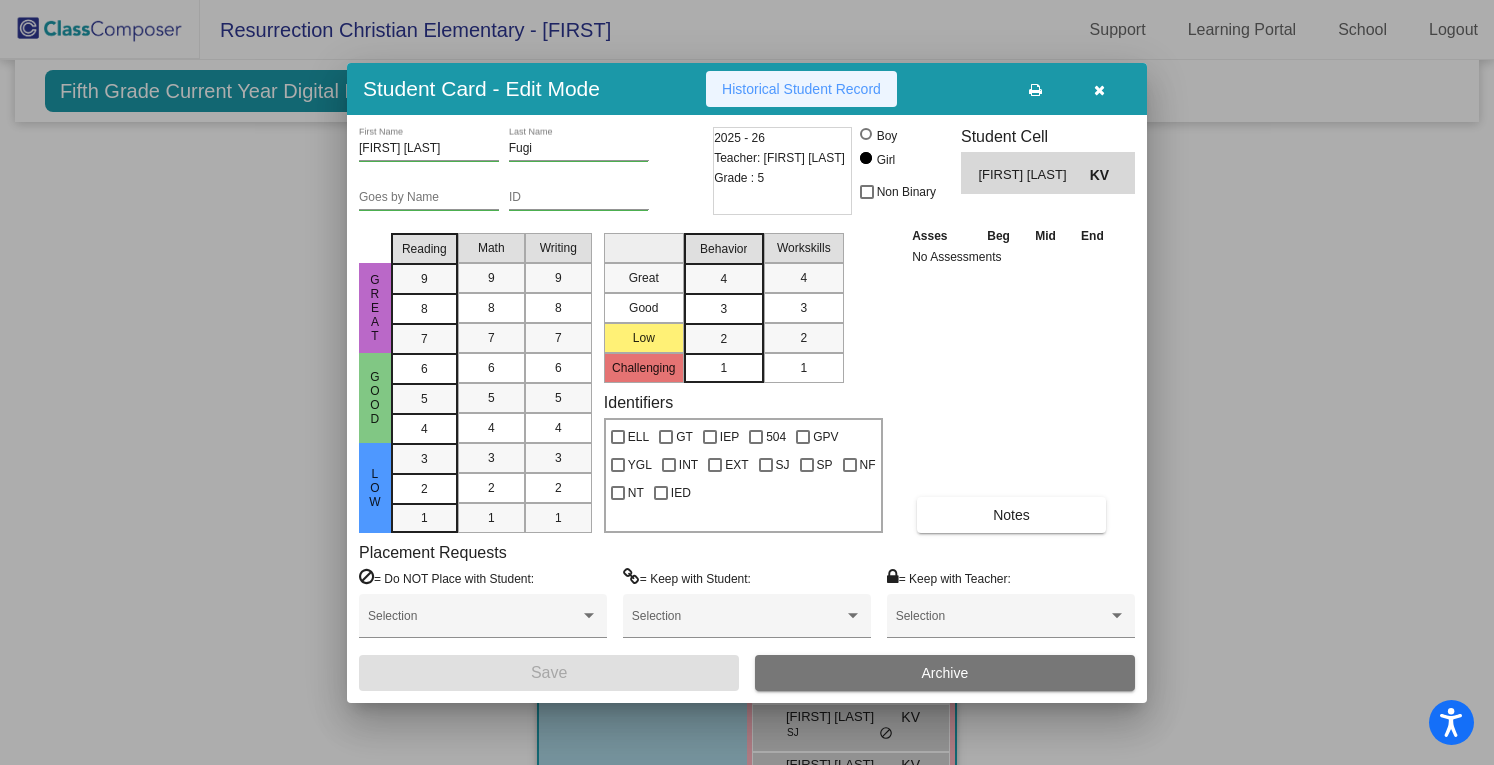click on "Historical Student Record" at bounding box center (801, 89) 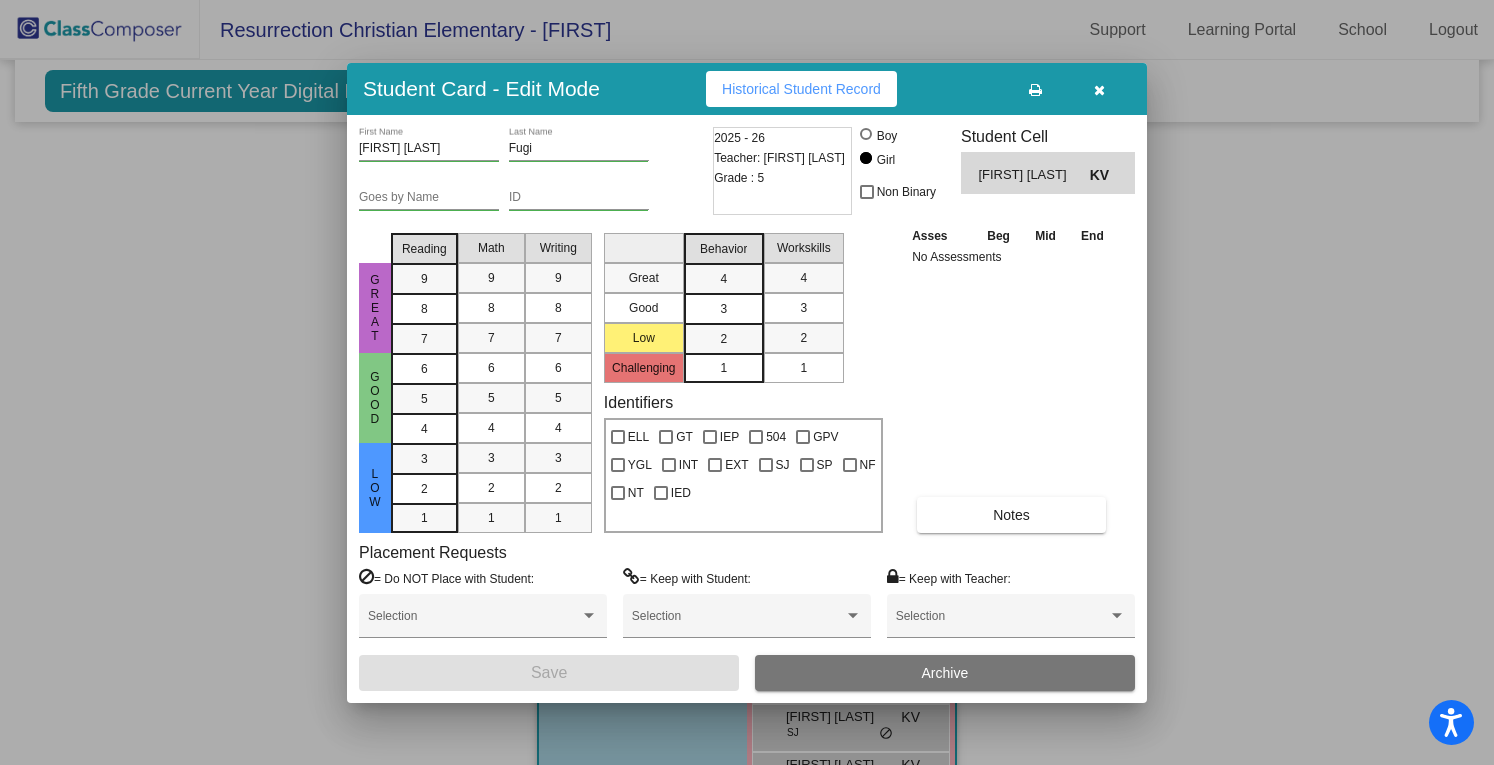 click at bounding box center (1099, 90) 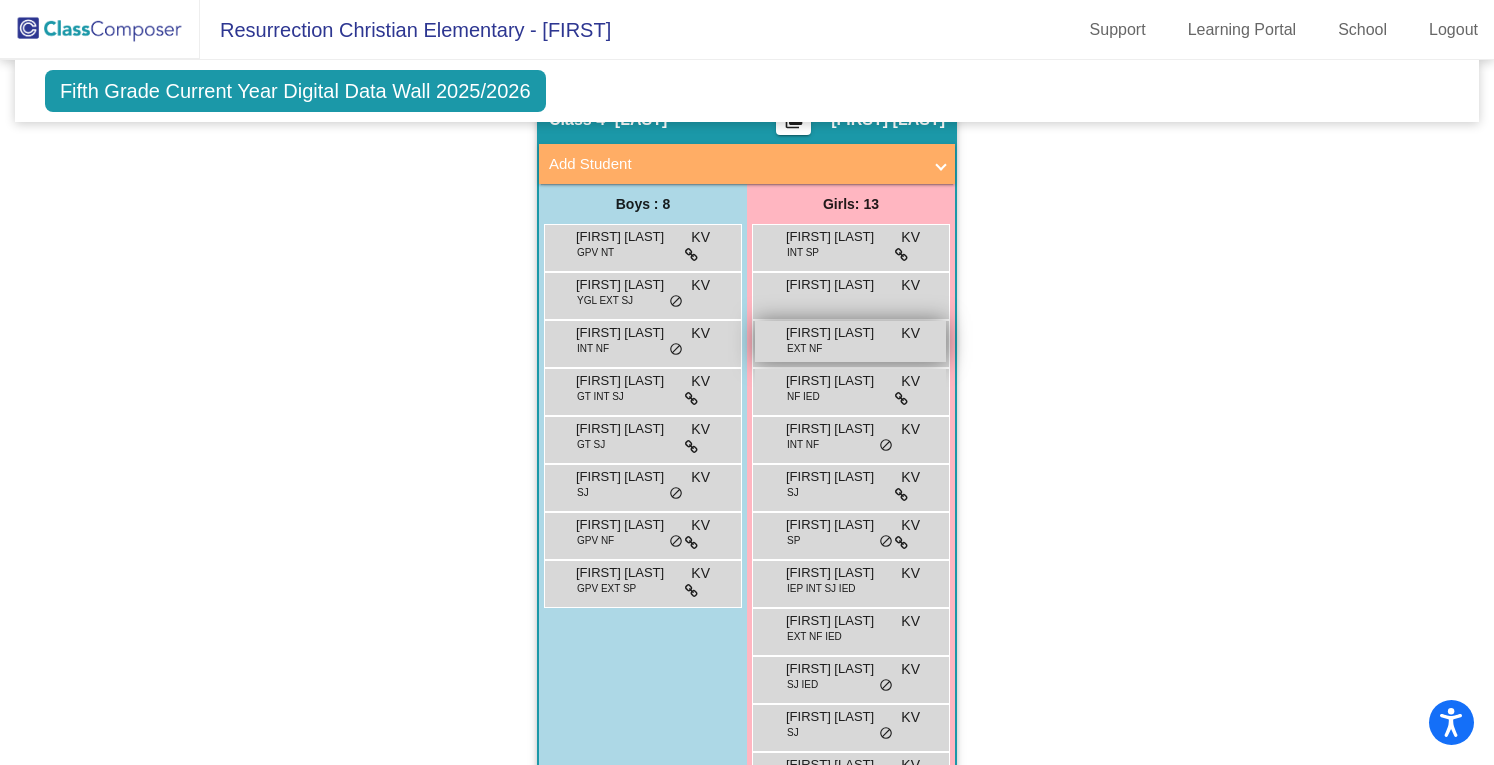 click on "[FIRST] [LAST]" at bounding box center [836, 333] 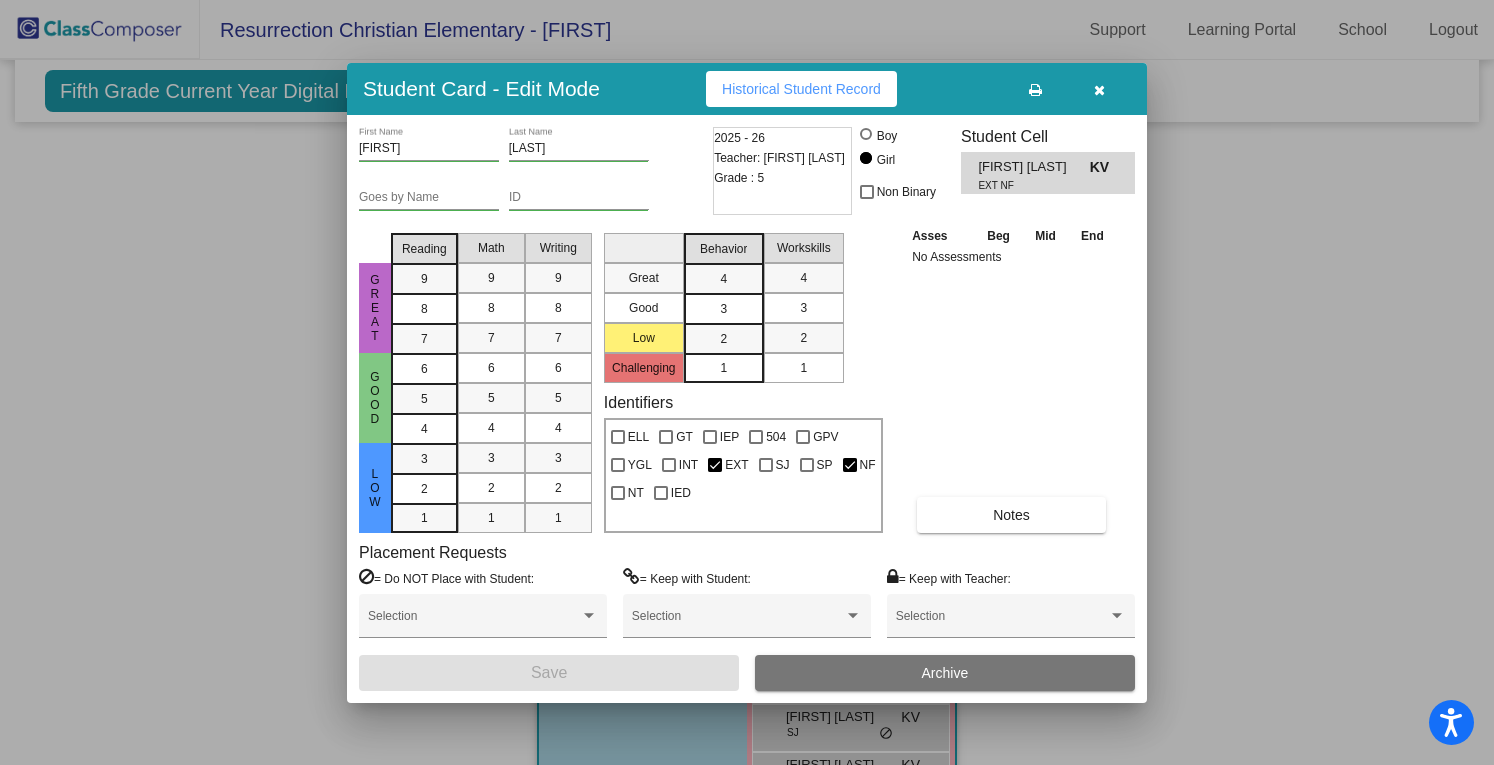 click on "Historical Student Record" at bounding box center (801, 89) 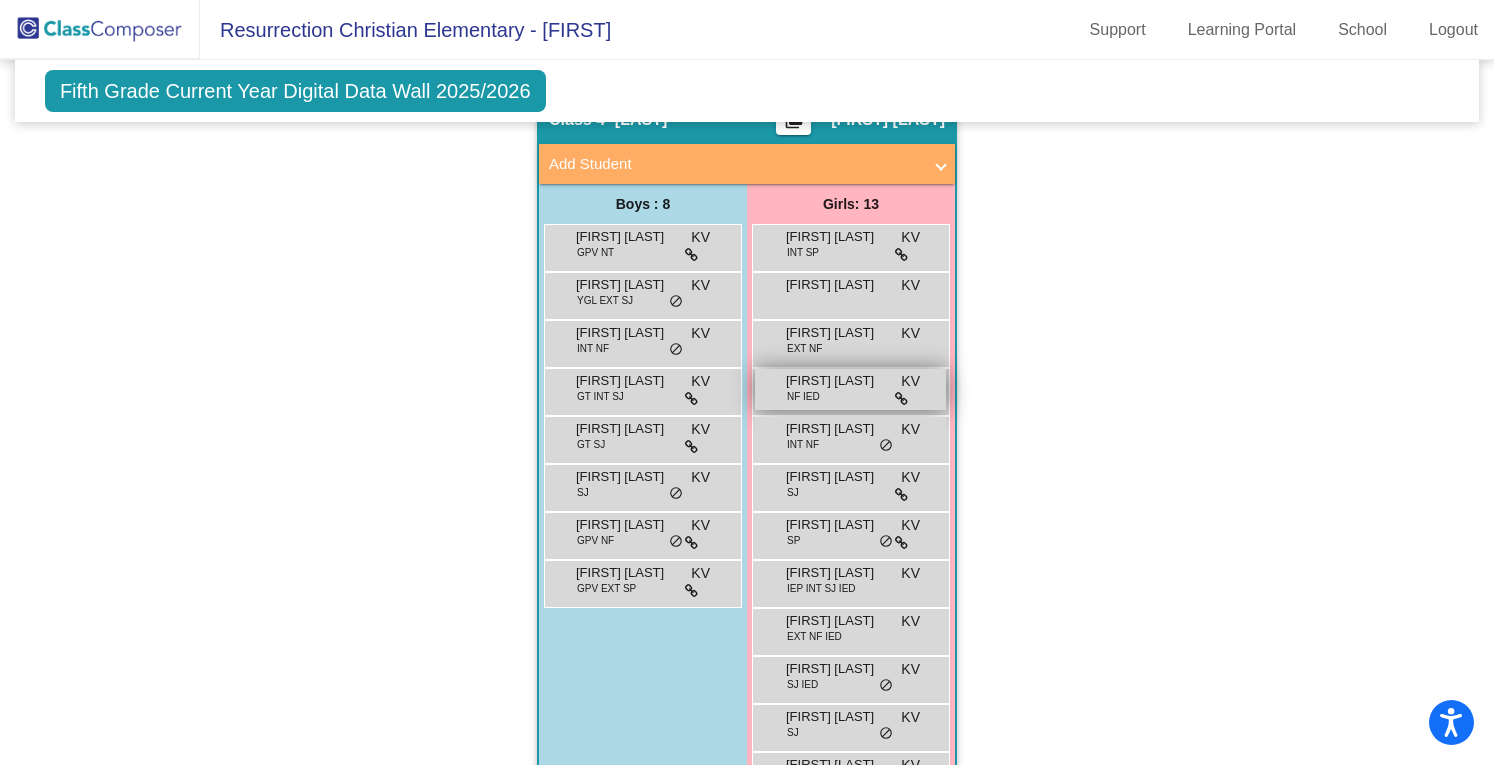 click on "[FIRST] [LAST]" at bounding box center (836, 381) 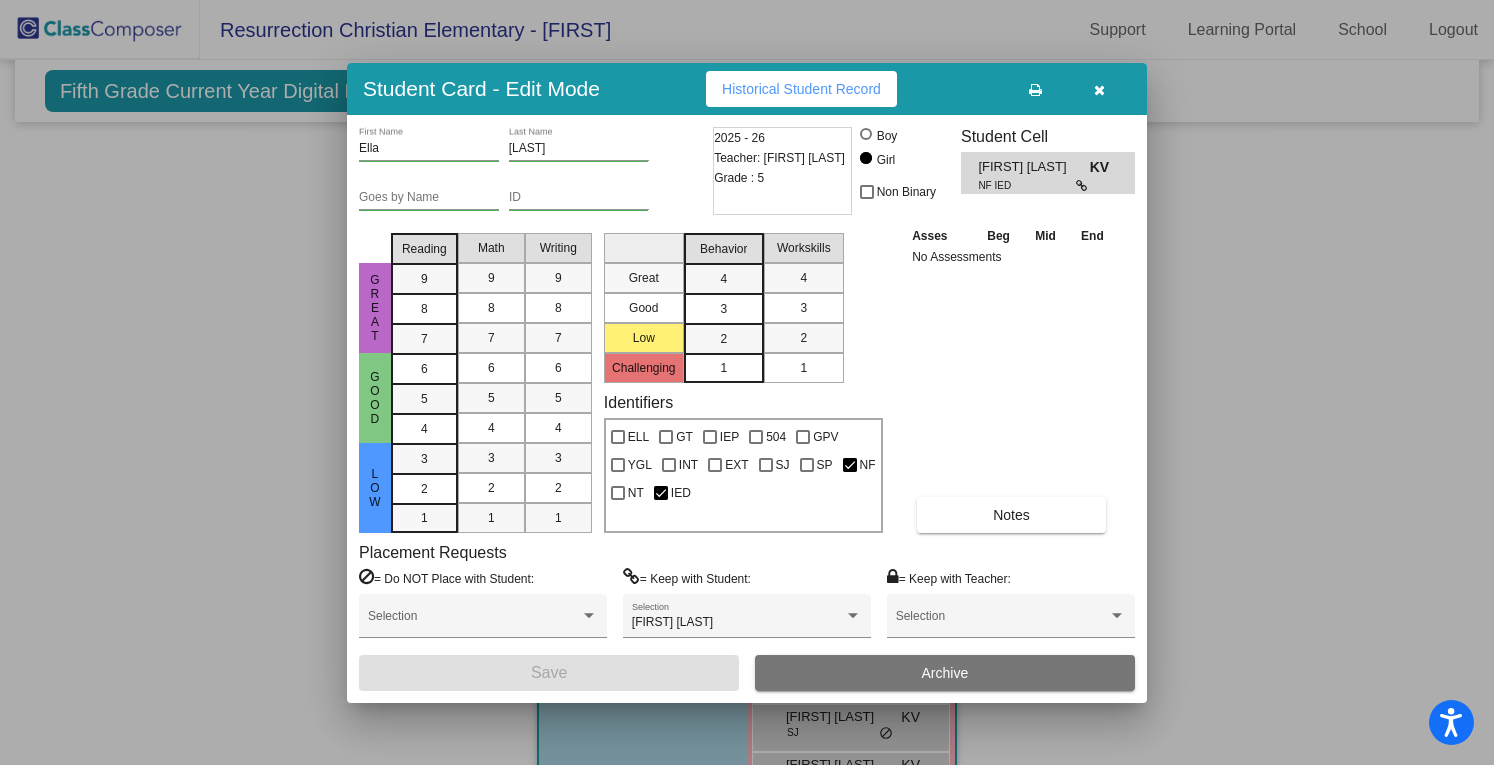 click on "Historical Student Record" at bounding box center [801, 89] 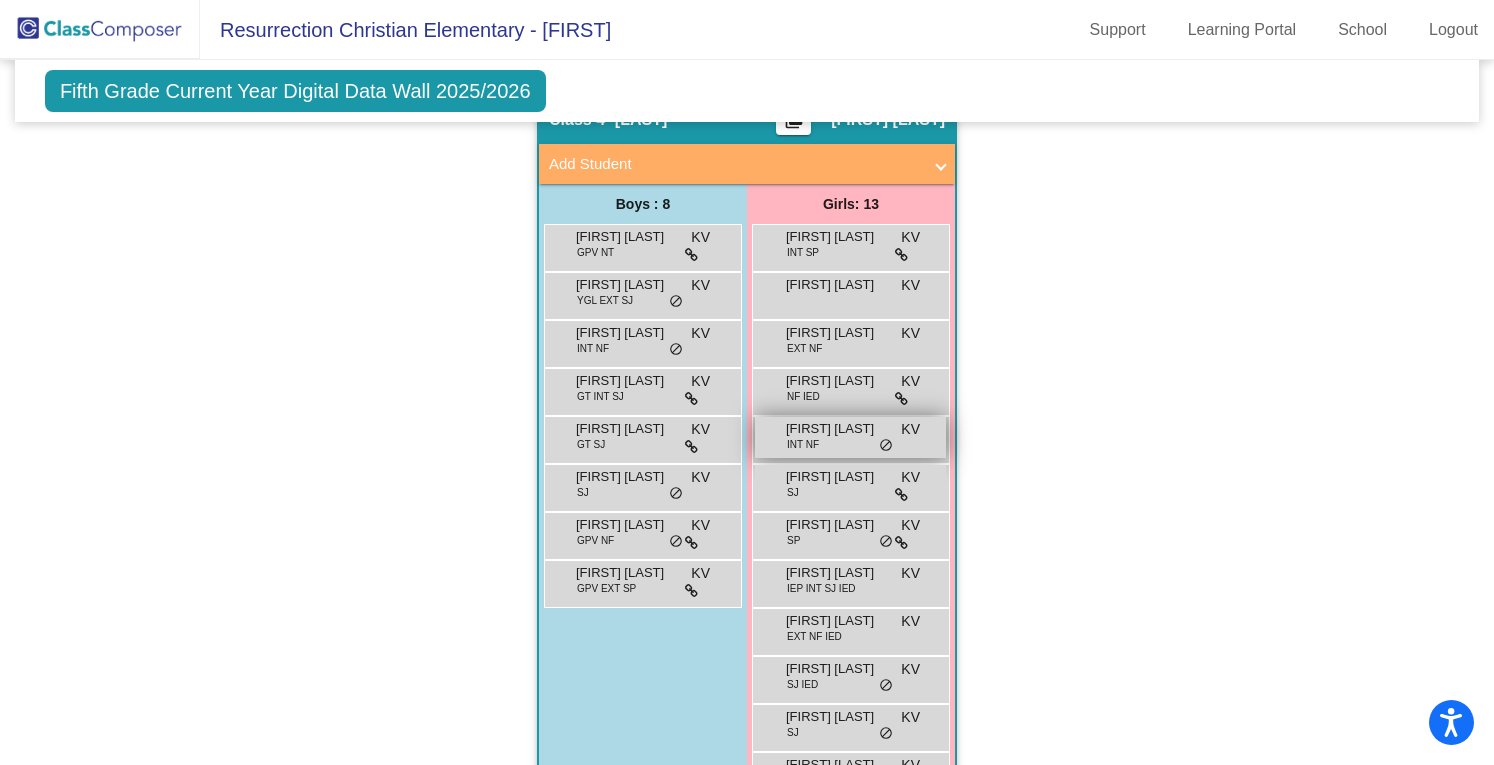 click on "[FIRST] [LAST]" at bounding box center [836, 429] 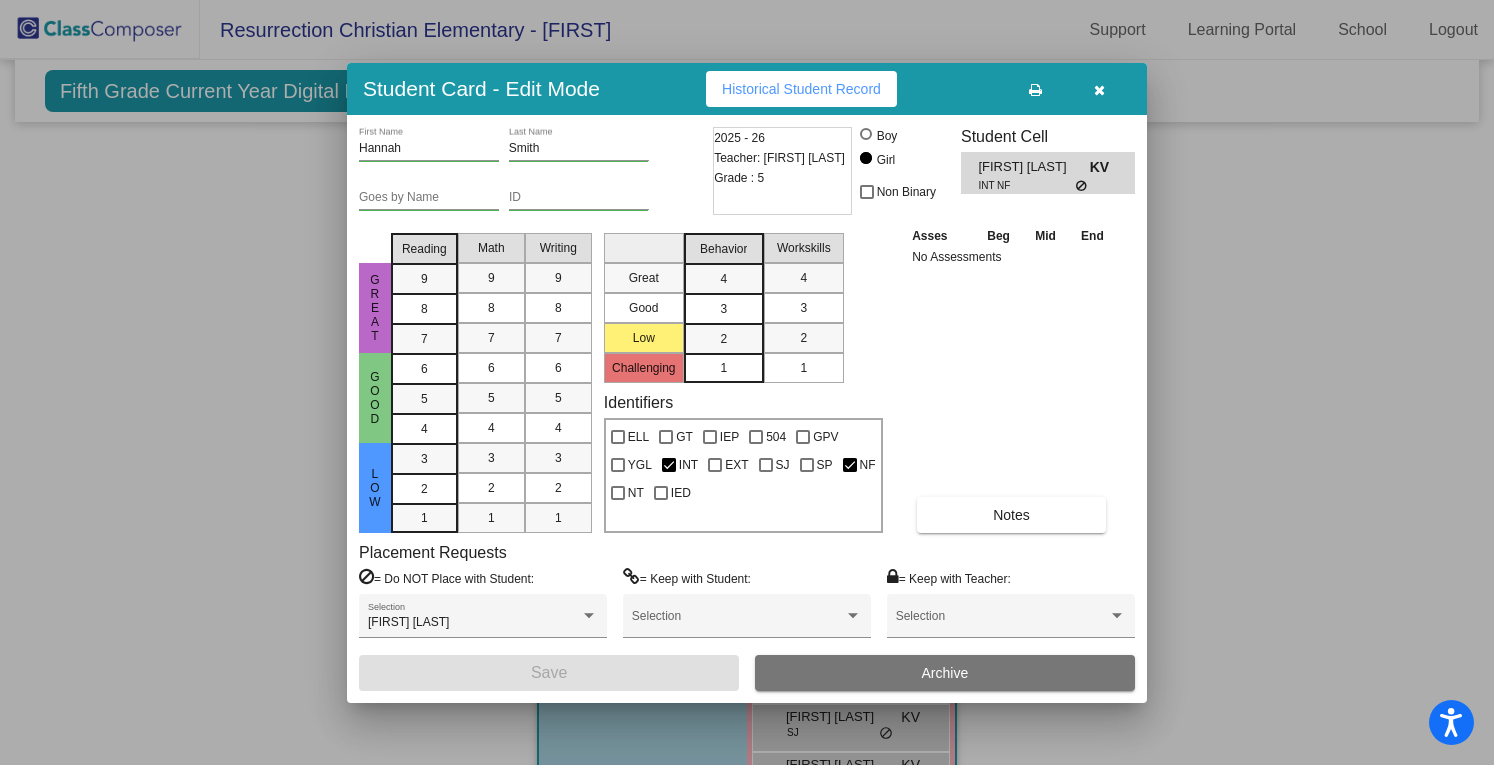 click on "Historical Student Record" at bounding box center [801, 89] 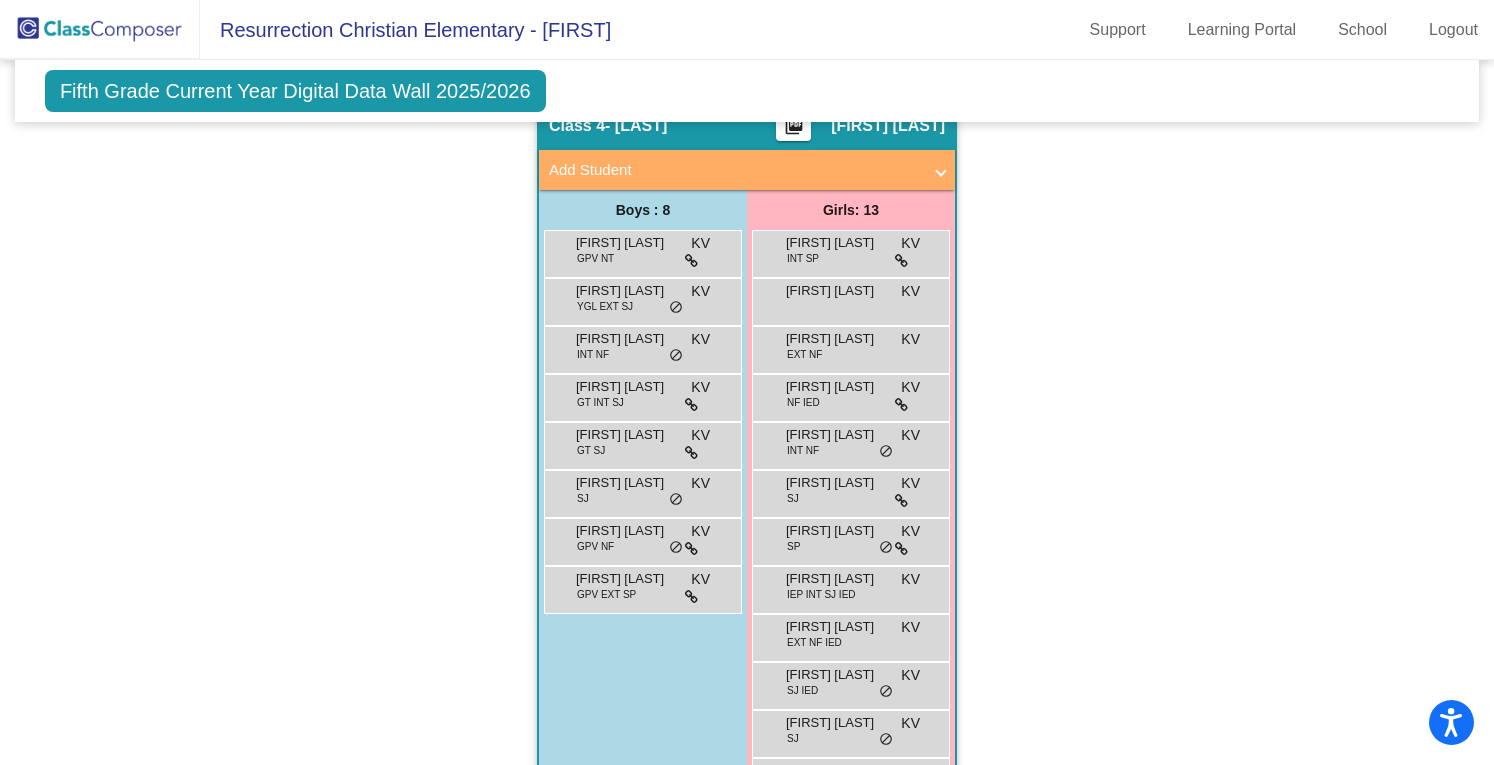 scroll, scrollTop: 1184, scrollLeft: 0, axis: vertical 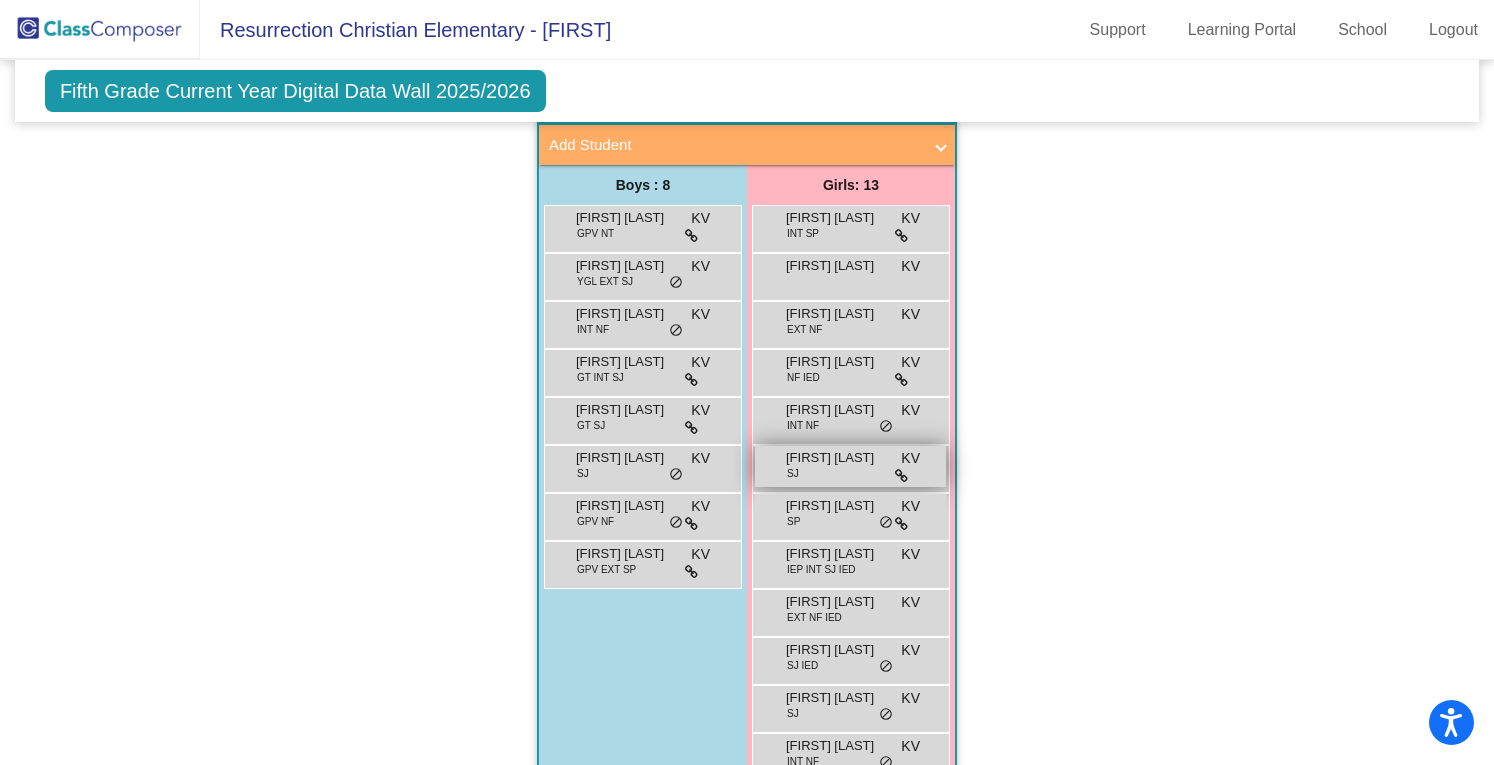 click on "[FIRST] [LAST]" at bounding box center (836, 458) 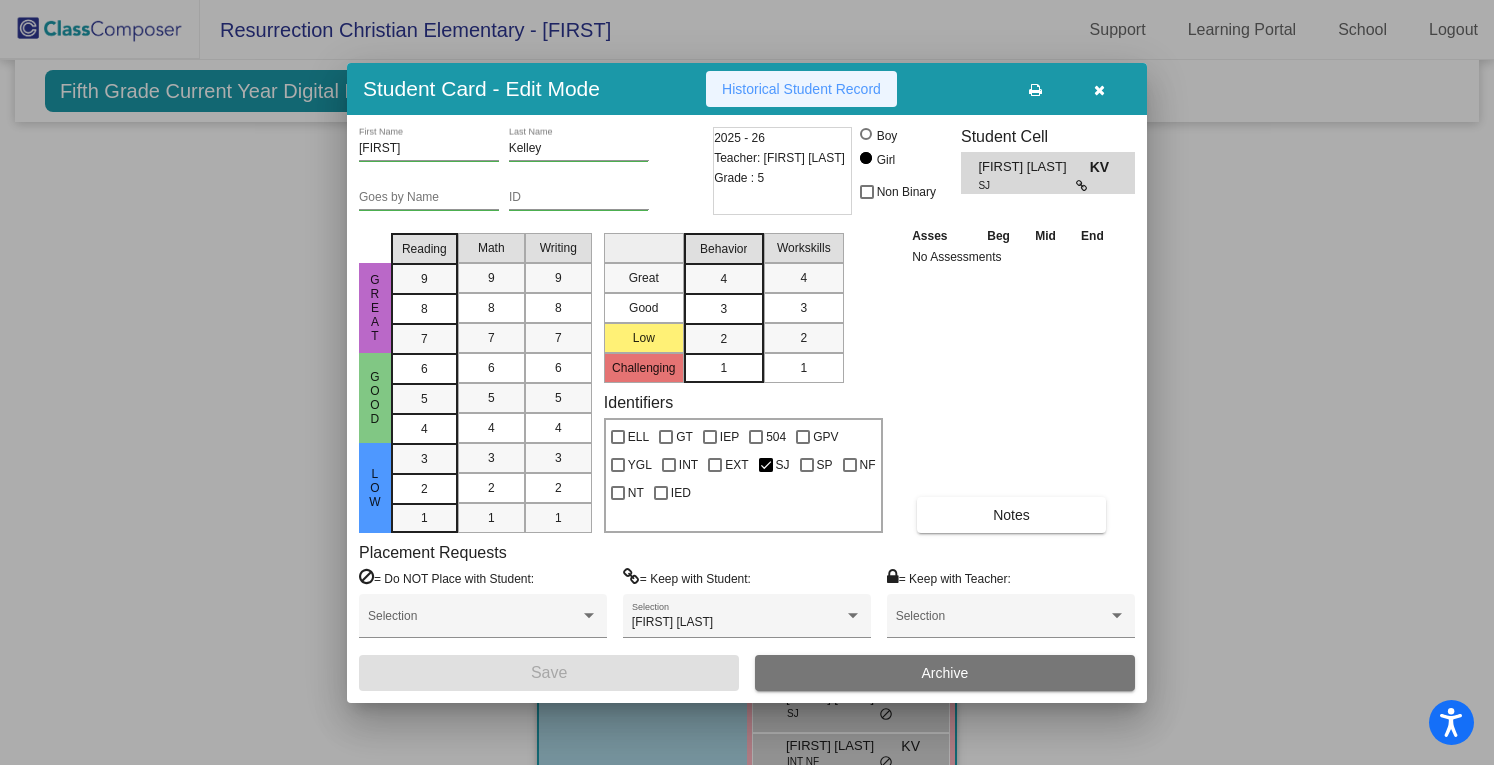 click on "Historical Student Record" at bounding box center (801, 89) 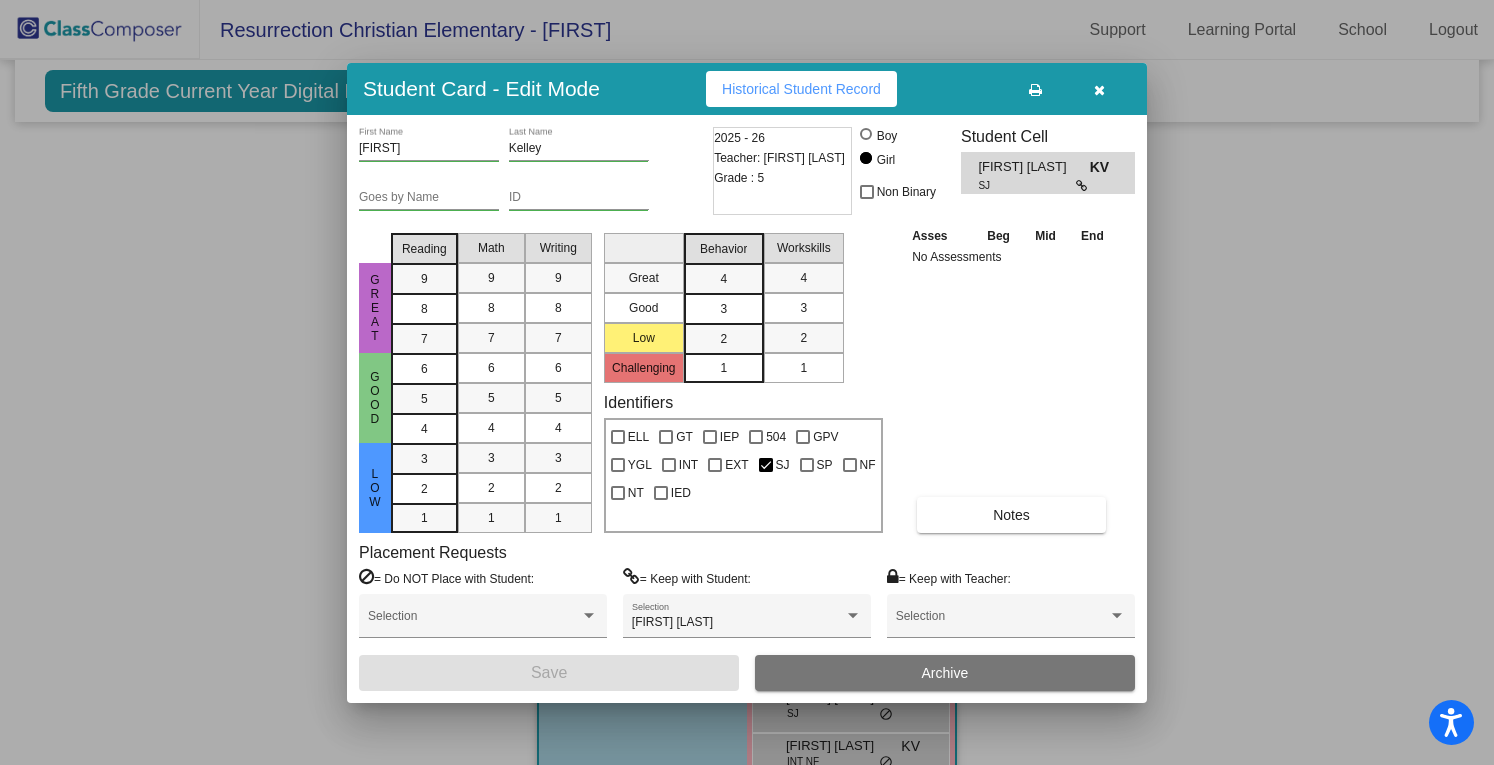 click at bounding box center [1099, 90] 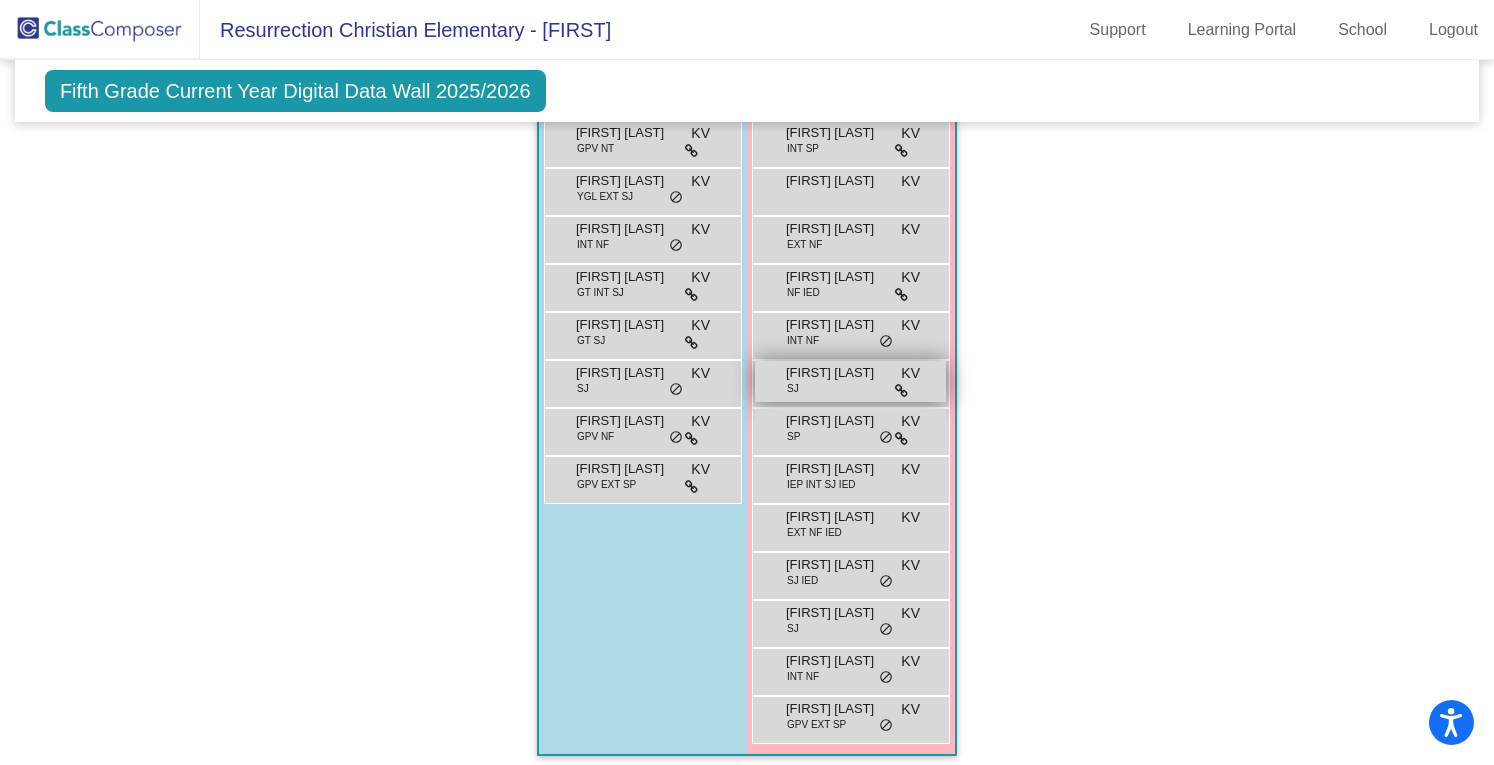 scroll, scrollTop: 1278, scrollLeft: 0, axis: vertical 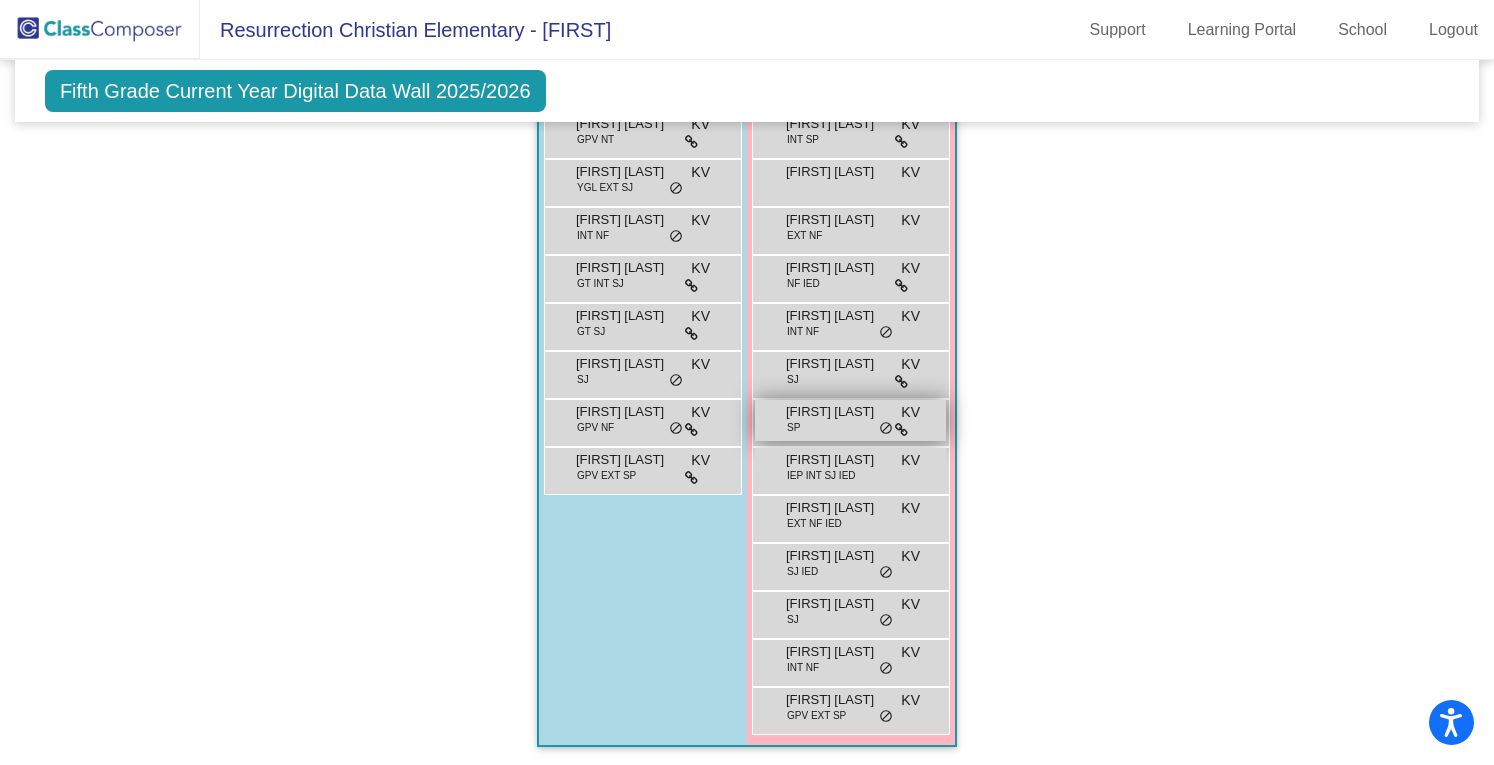 click on "[FIRST] [LAST]" at bounding box center [836, 412] 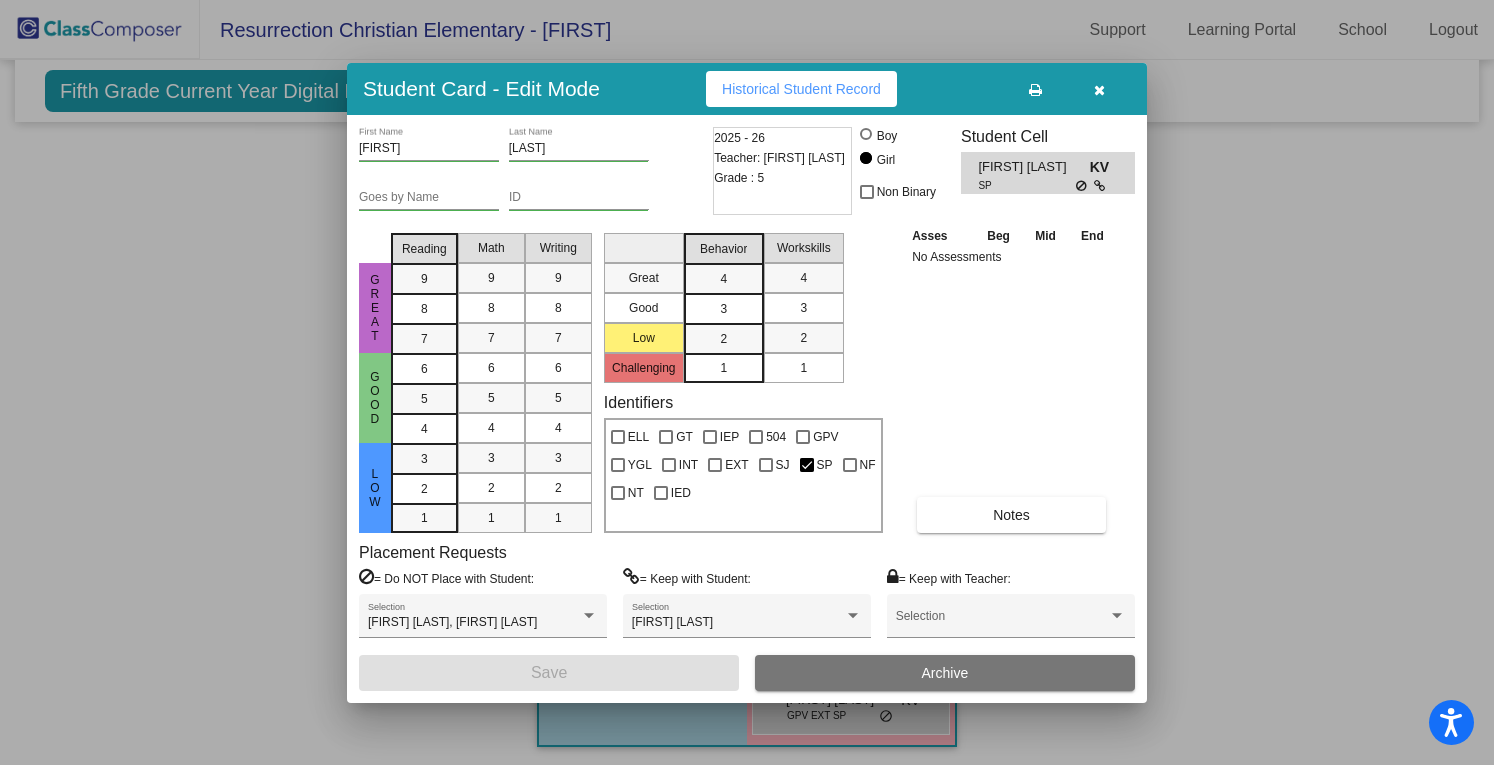 click on "Historical Student Record" at bounding box center [801, 89] 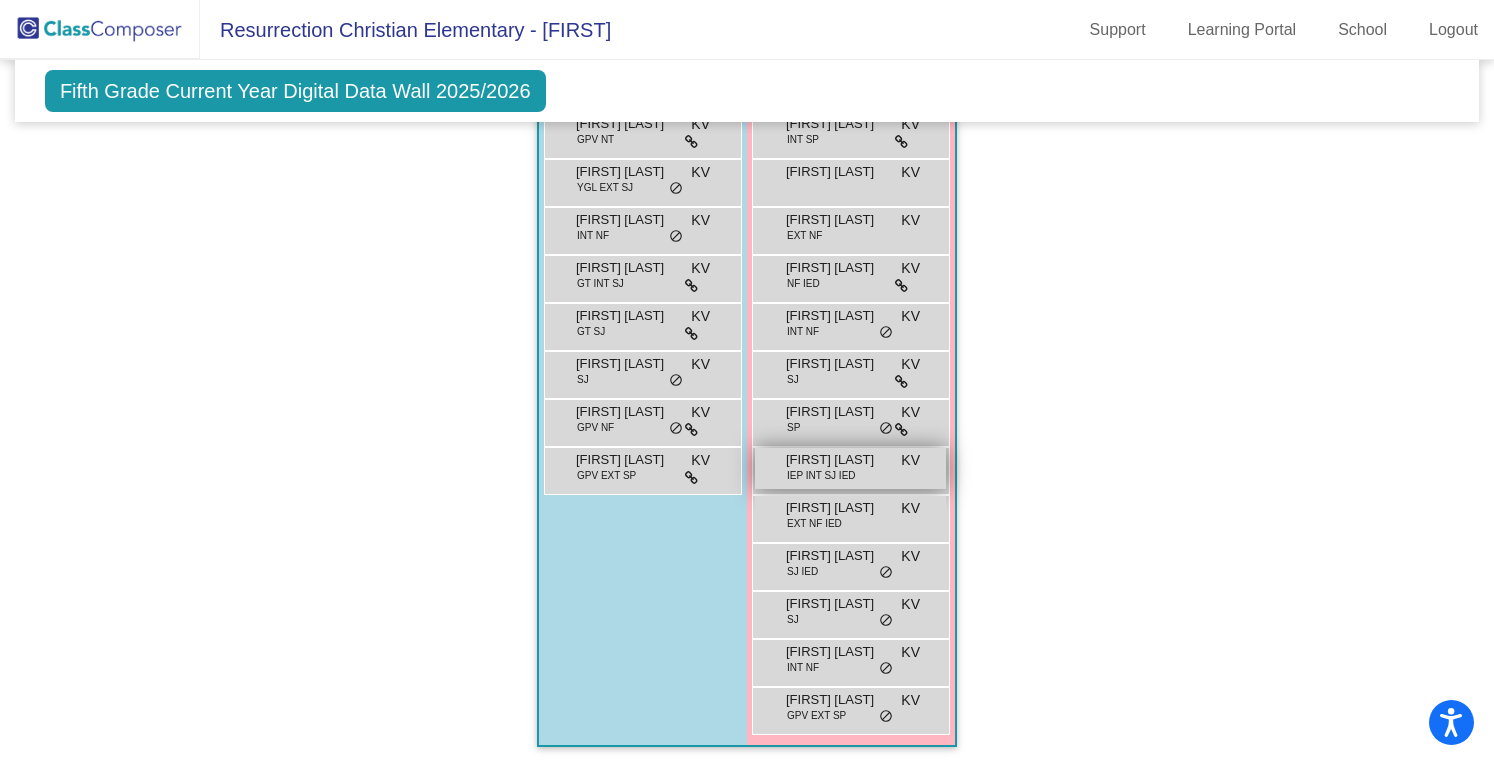 click on "IEP INT SJ IED" at bounding box center [821, 475] 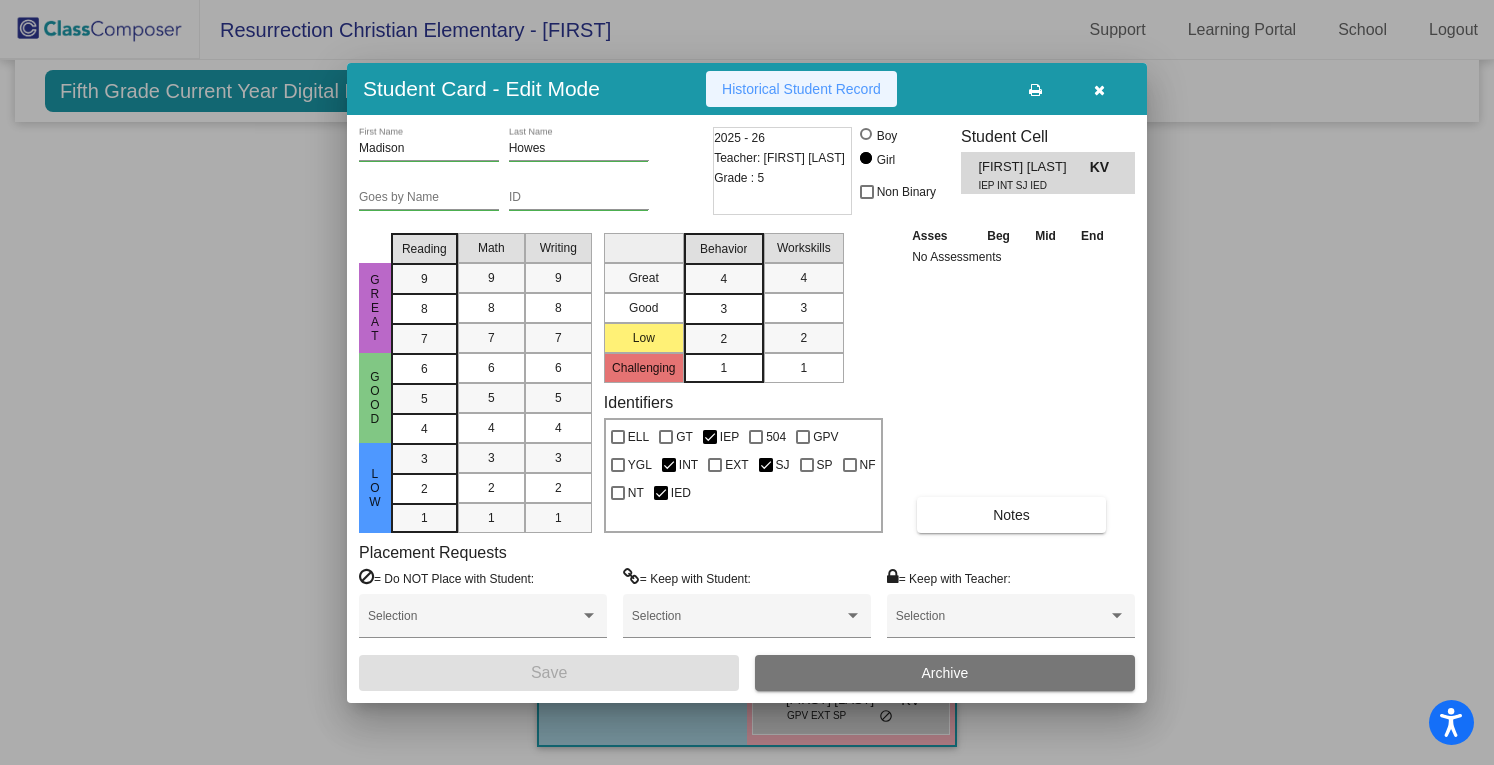click on "Historical Student Record" at bounding box center [801, 89] 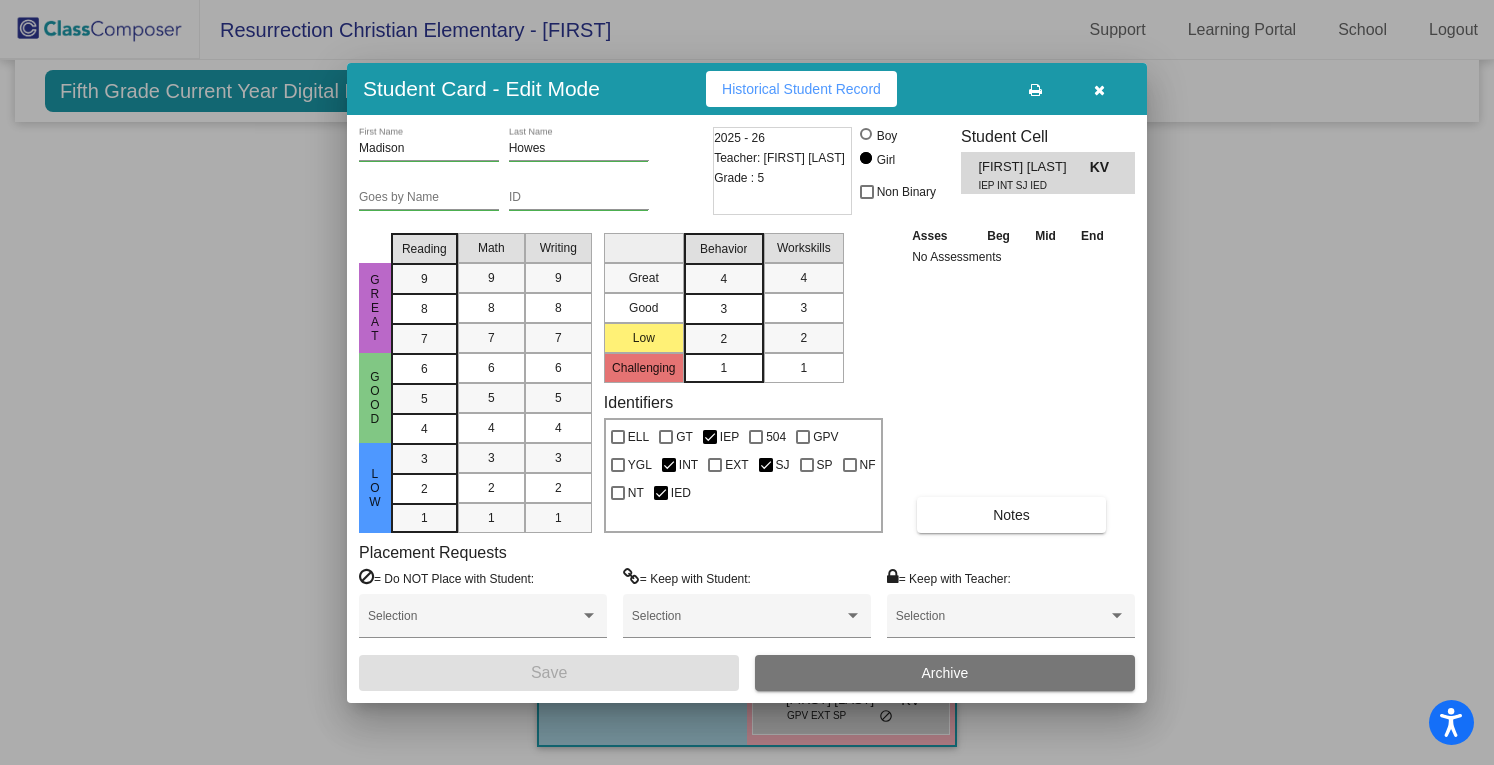 click at bounding box center [1099, 90] 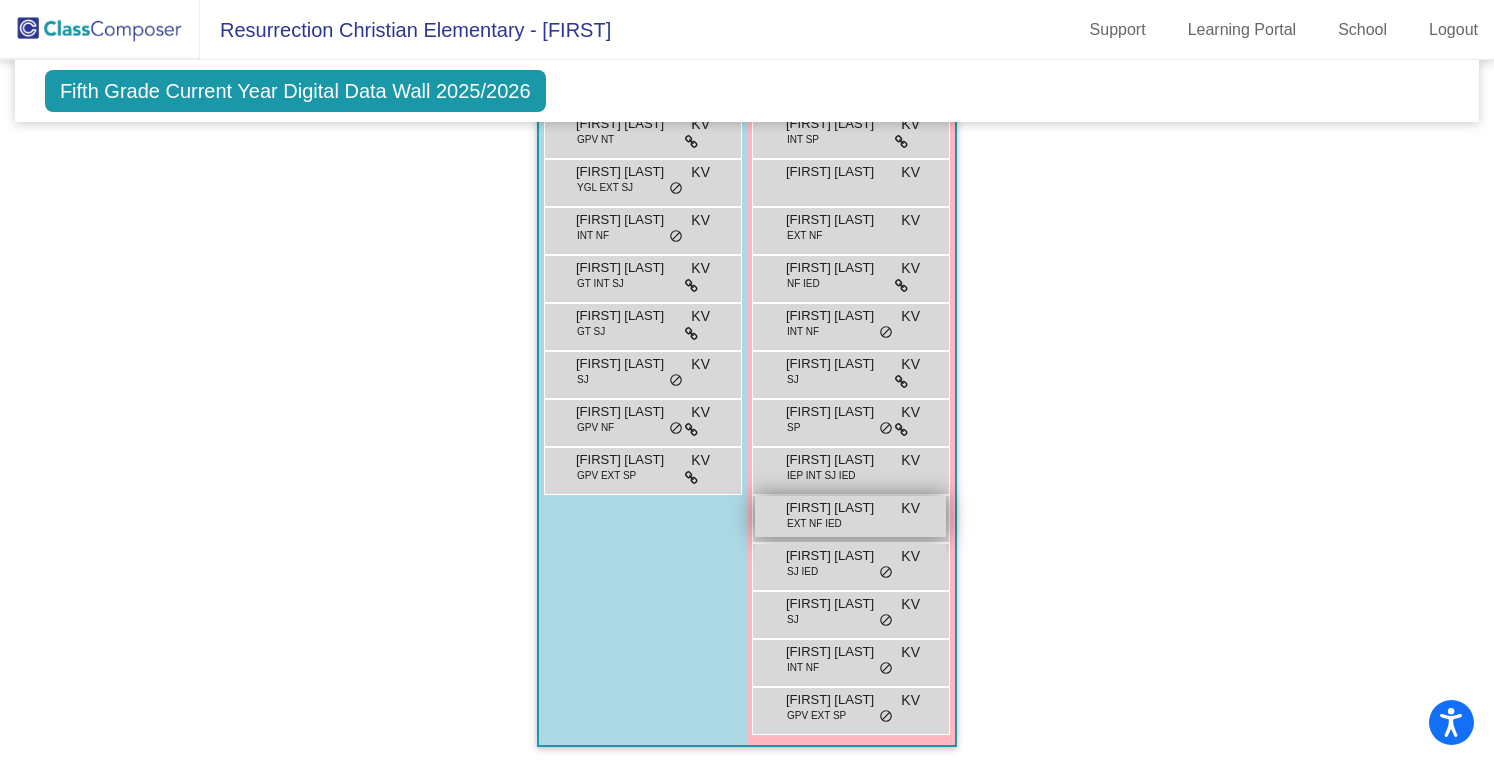 click on "[FIRST] [LAST]" at bounding box center (836, 508) 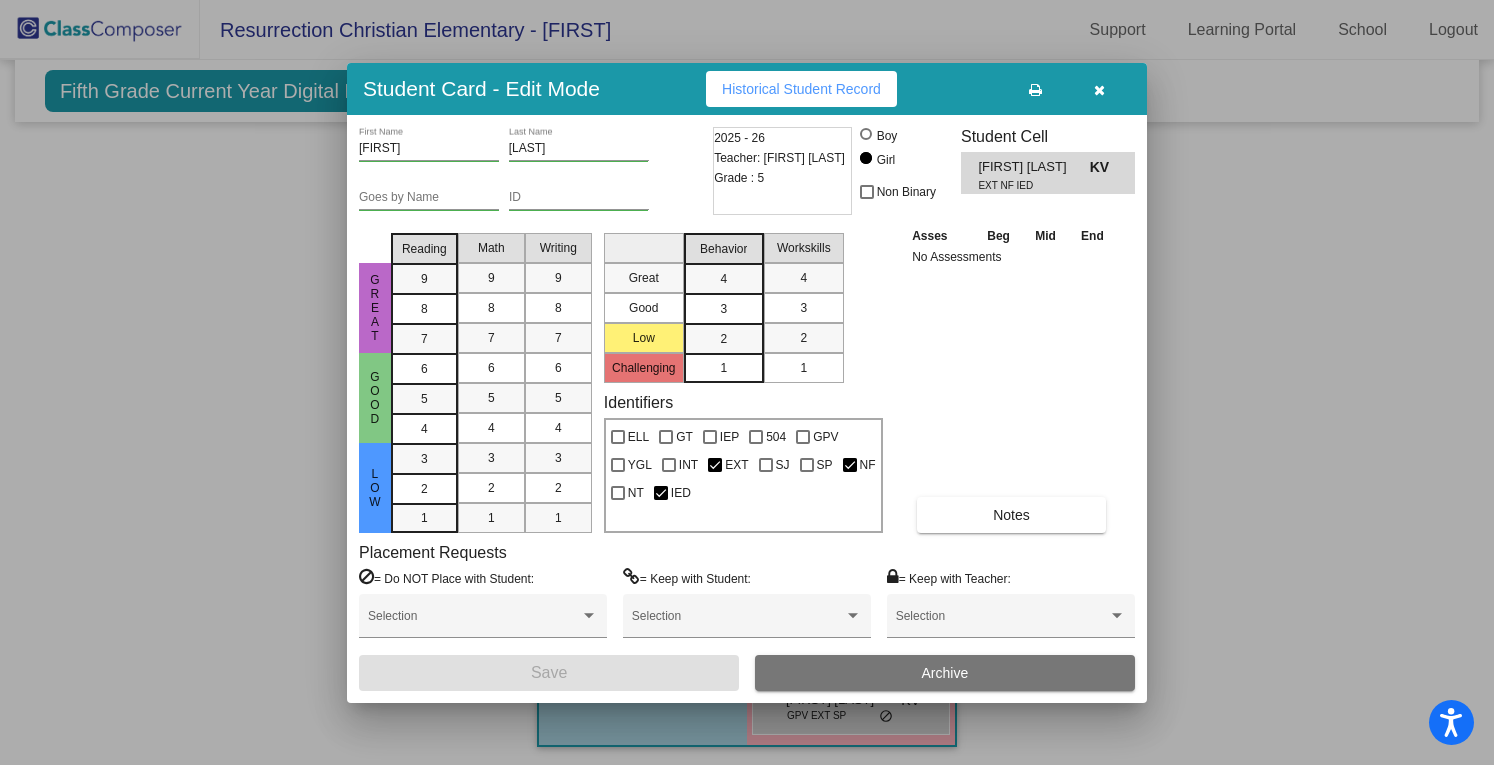 click on "Historical Student Record" at bounding box center (801, 89) 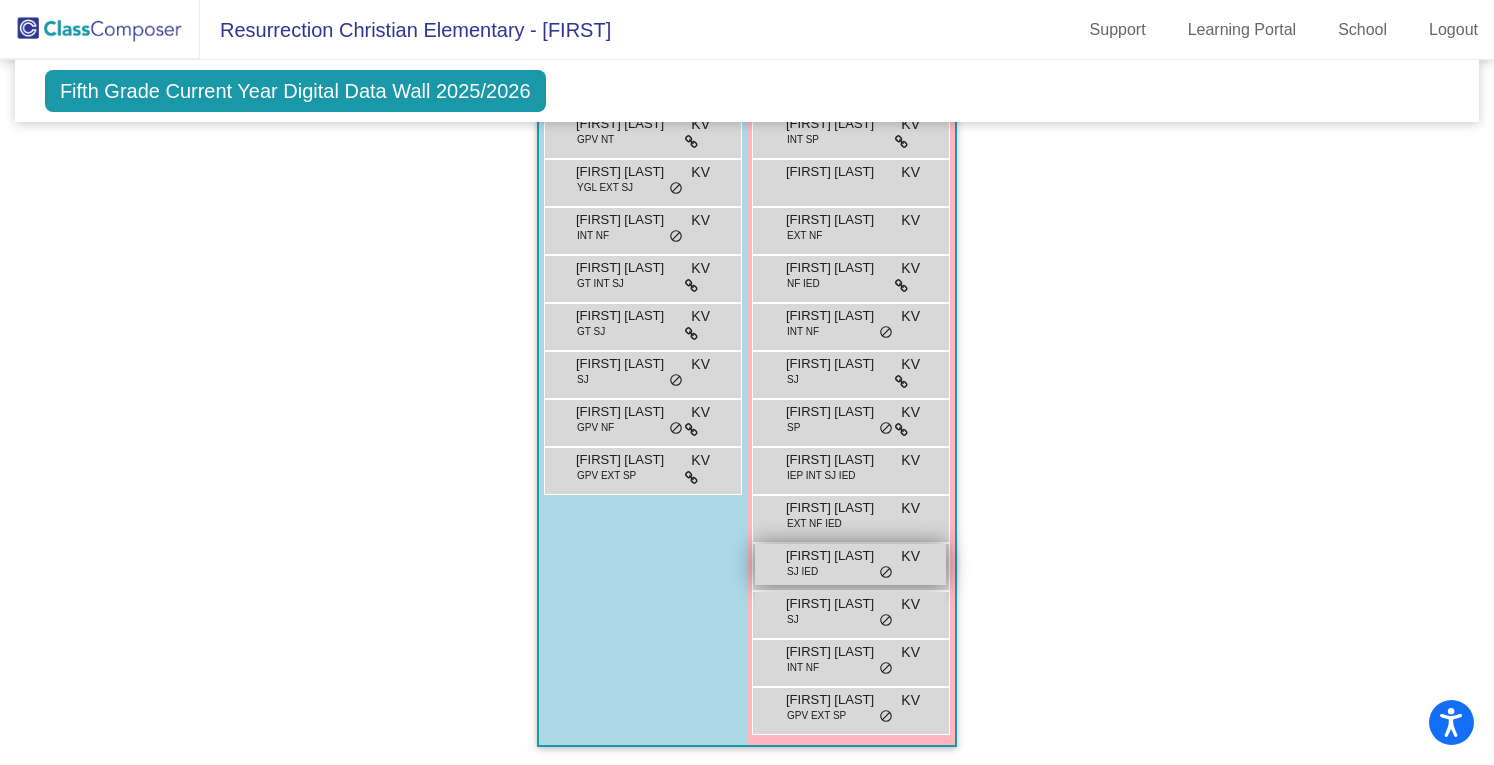 click on "[FIRST] [LAST] SJ IED KV lock do_not_disturb_alt" at bounding box center [850, 564] 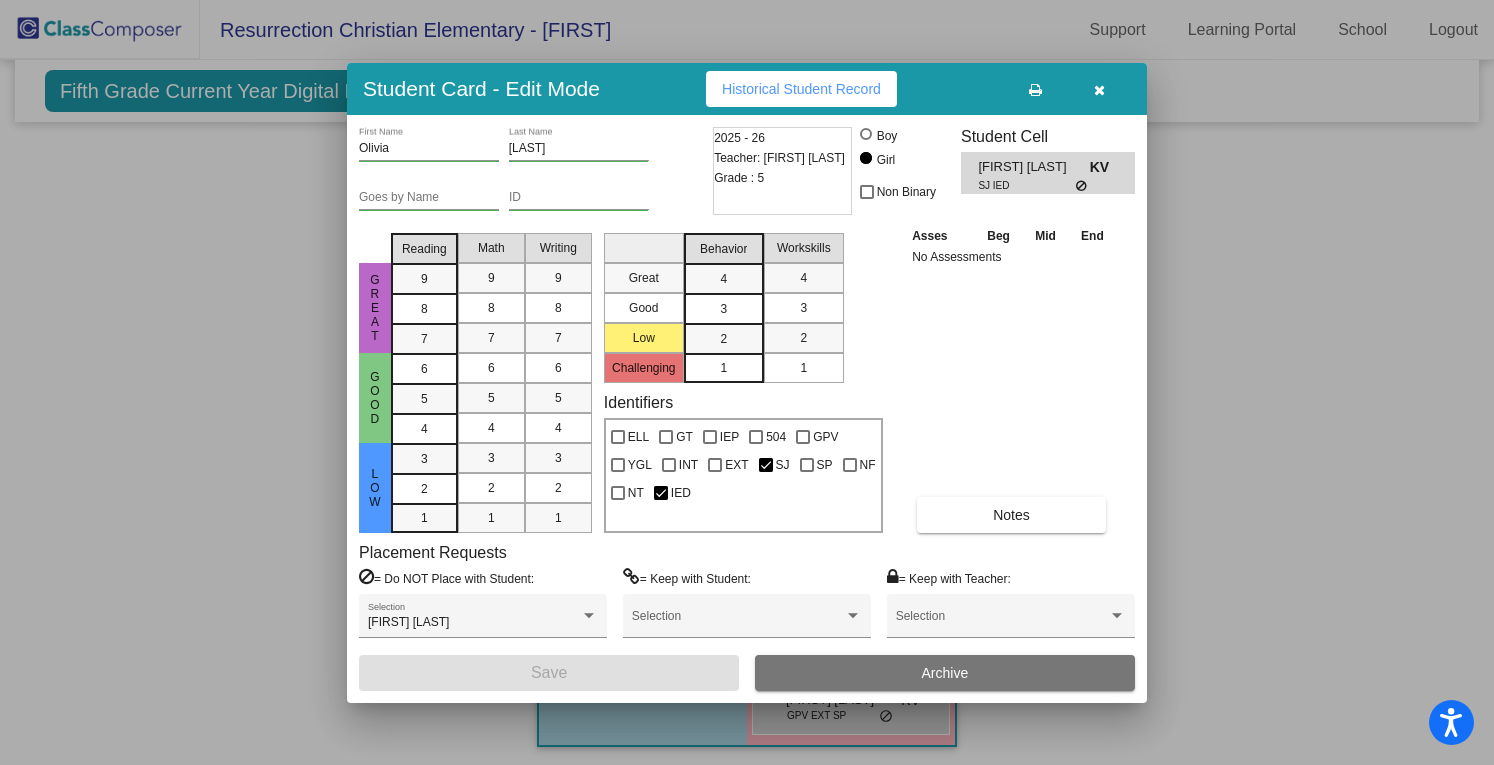 click on "Historical Student Record" at bounding box center [801, 89] 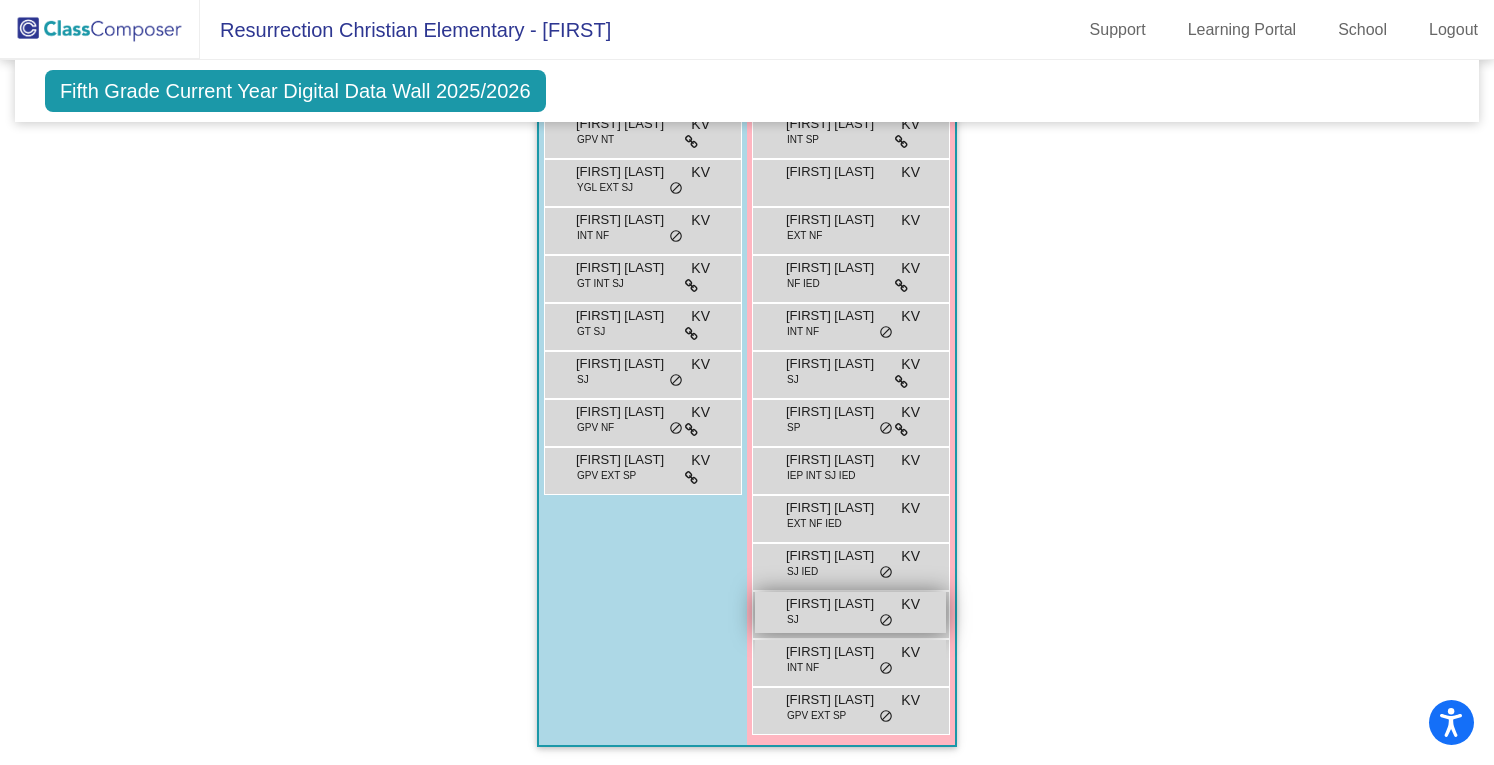 click on "[FIRST] [LAST]" at bounding box center [836, 604] 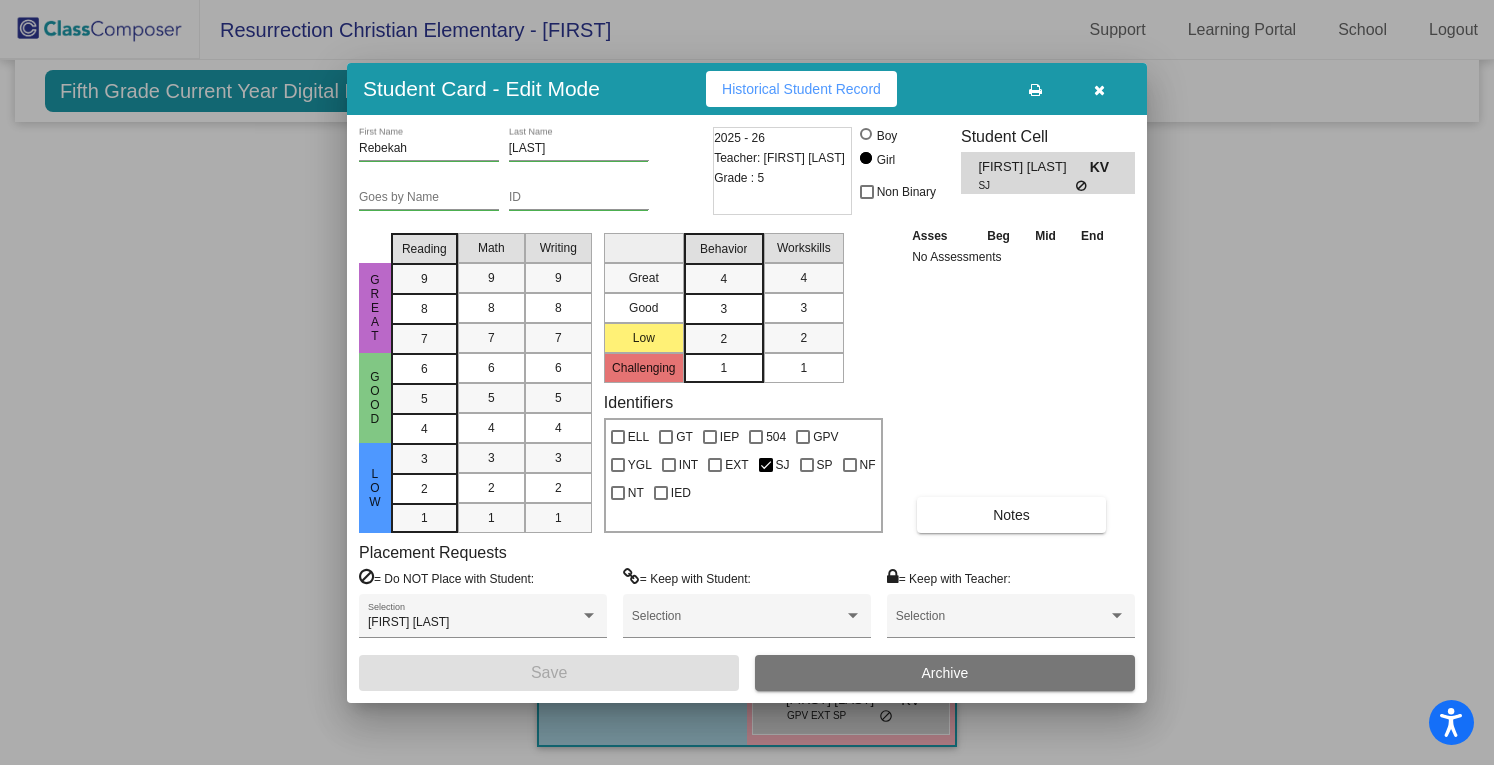 click on "Historical Student Record" at bounding box center (801, 89) 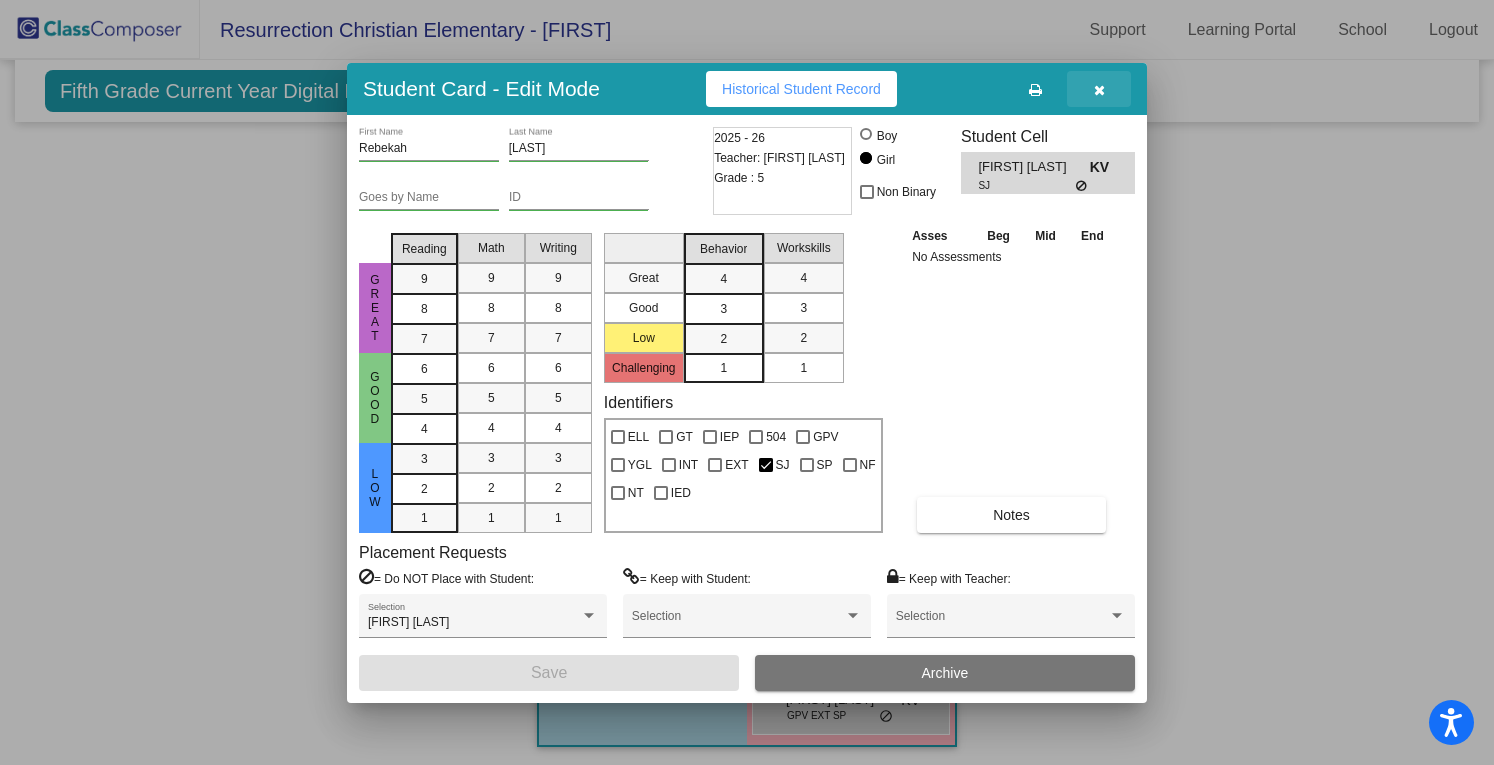 click at bounding box center [1099, 89] 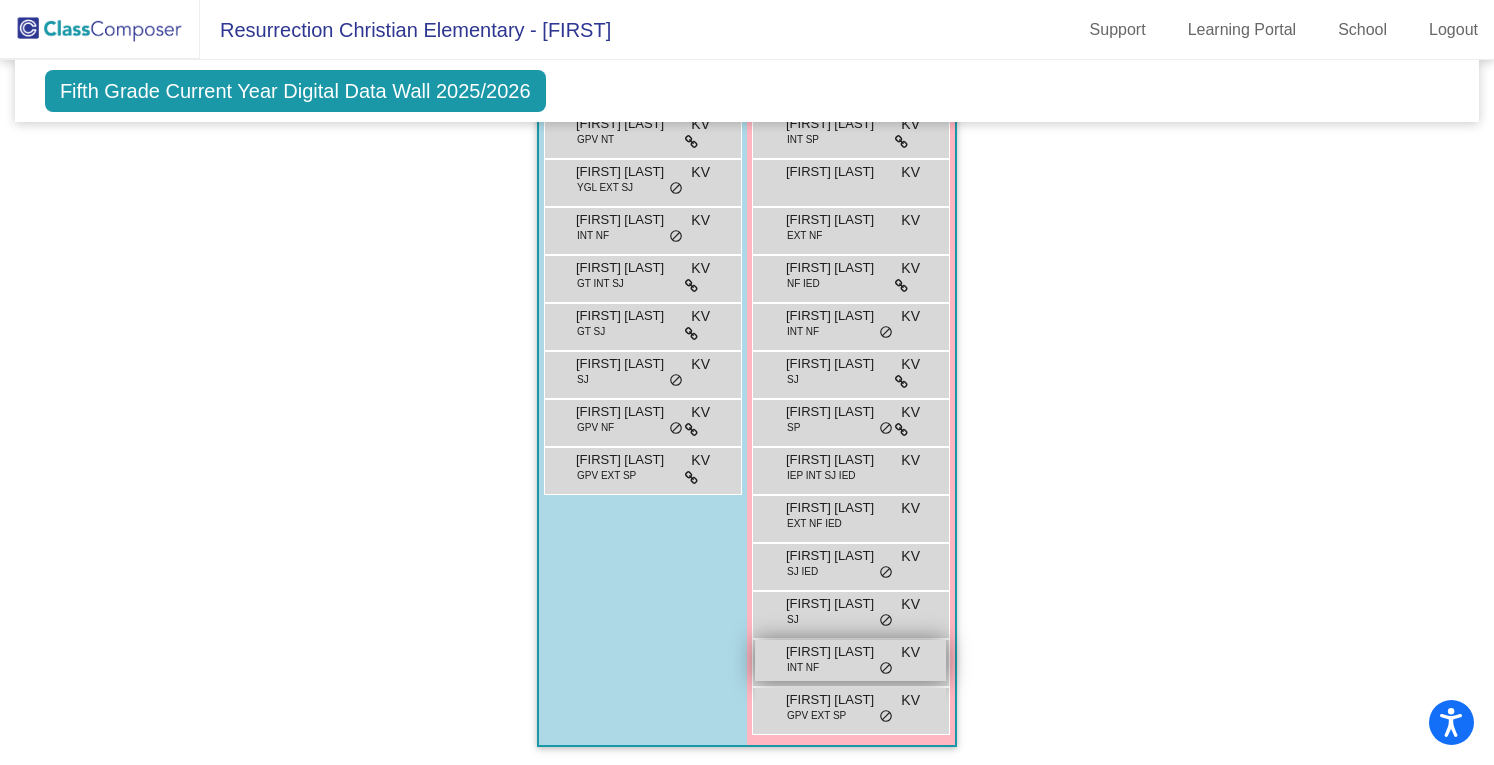 click on "INT NF" at bounding box center (803, 667) 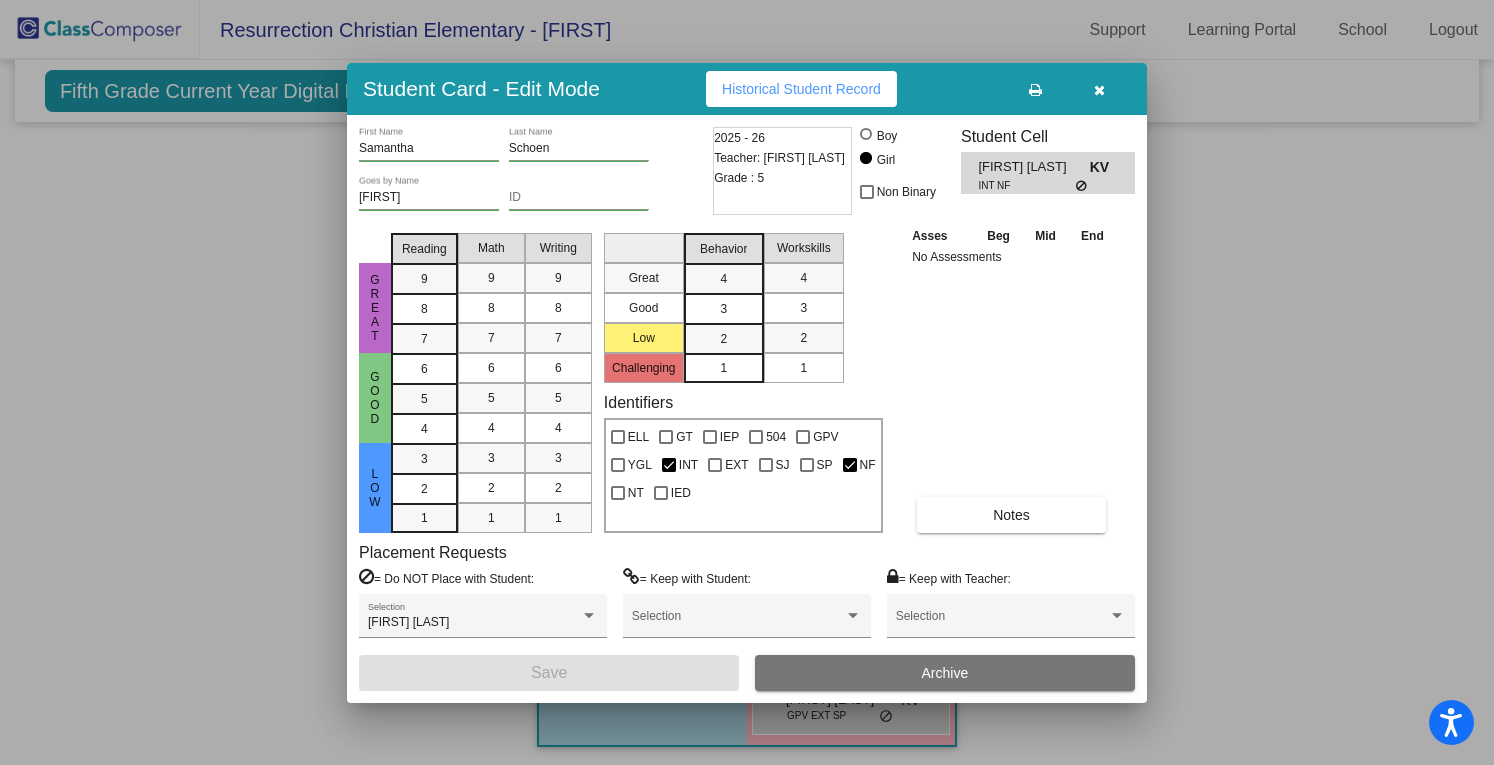 click on "Historical Student Record" at bounding box center [801, 89] 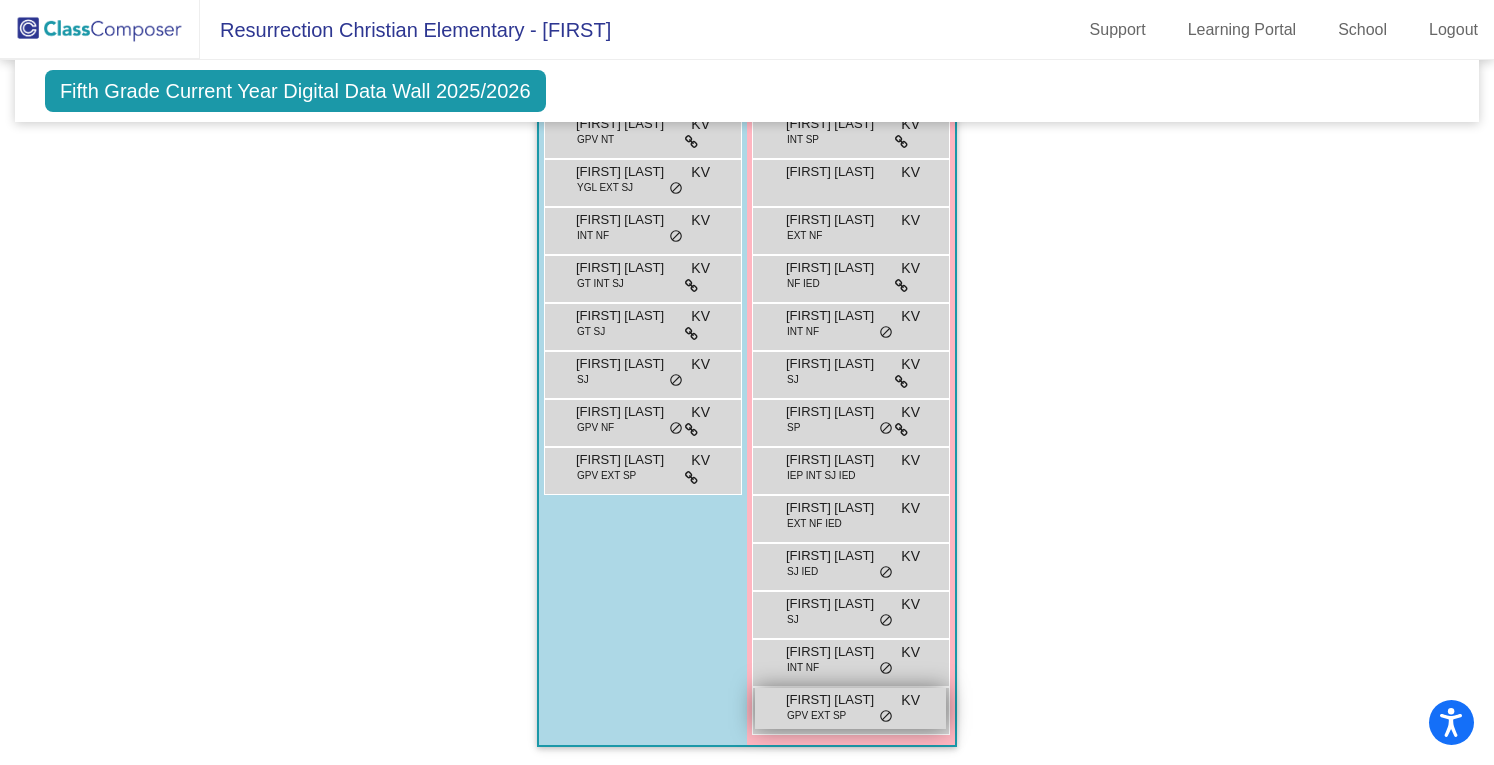 click on "GPV EXT SP" at bounding box center (816, 715) 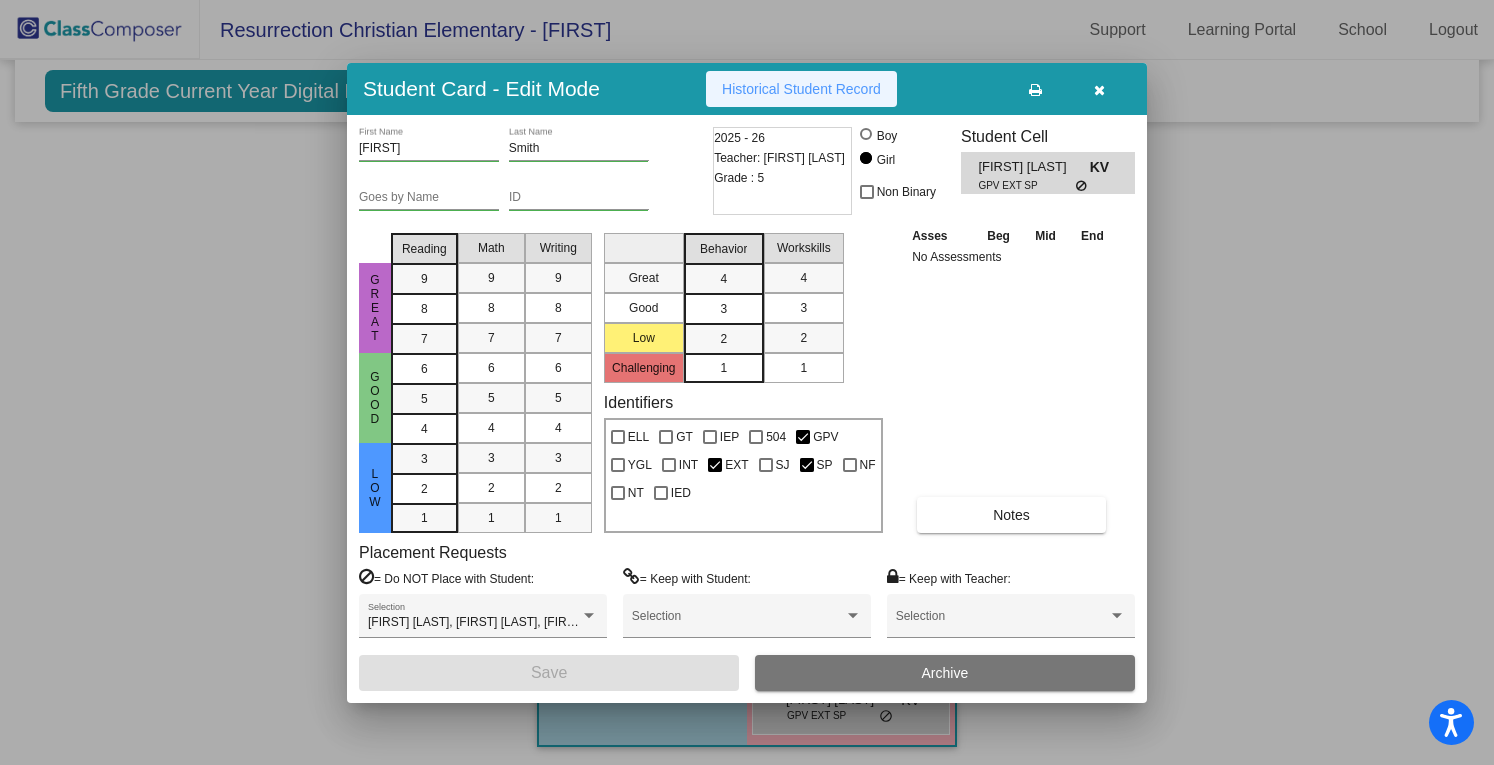 click on "Historical Student Record" at bounding box center (801, 89) 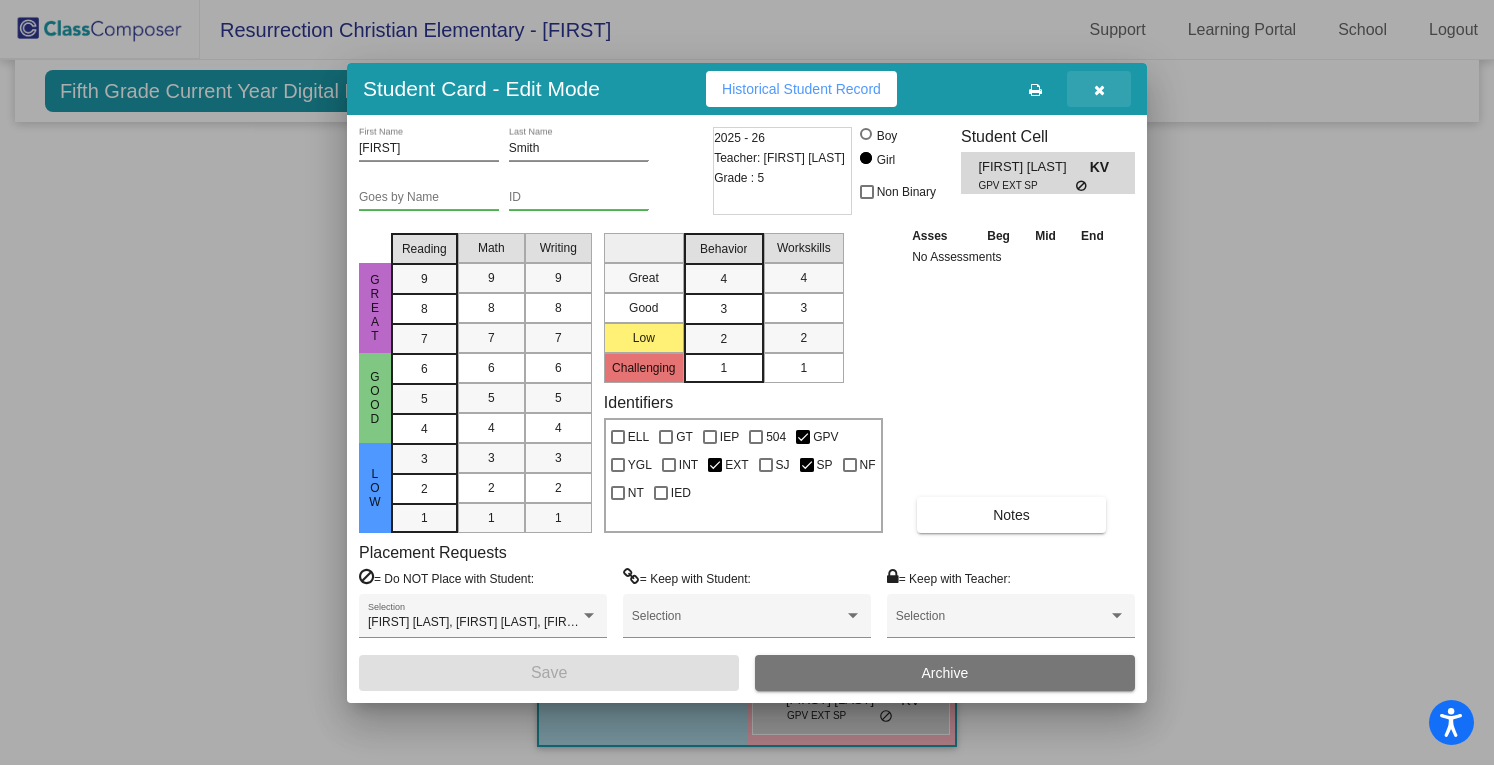 click at bounding box center (1099, 89) 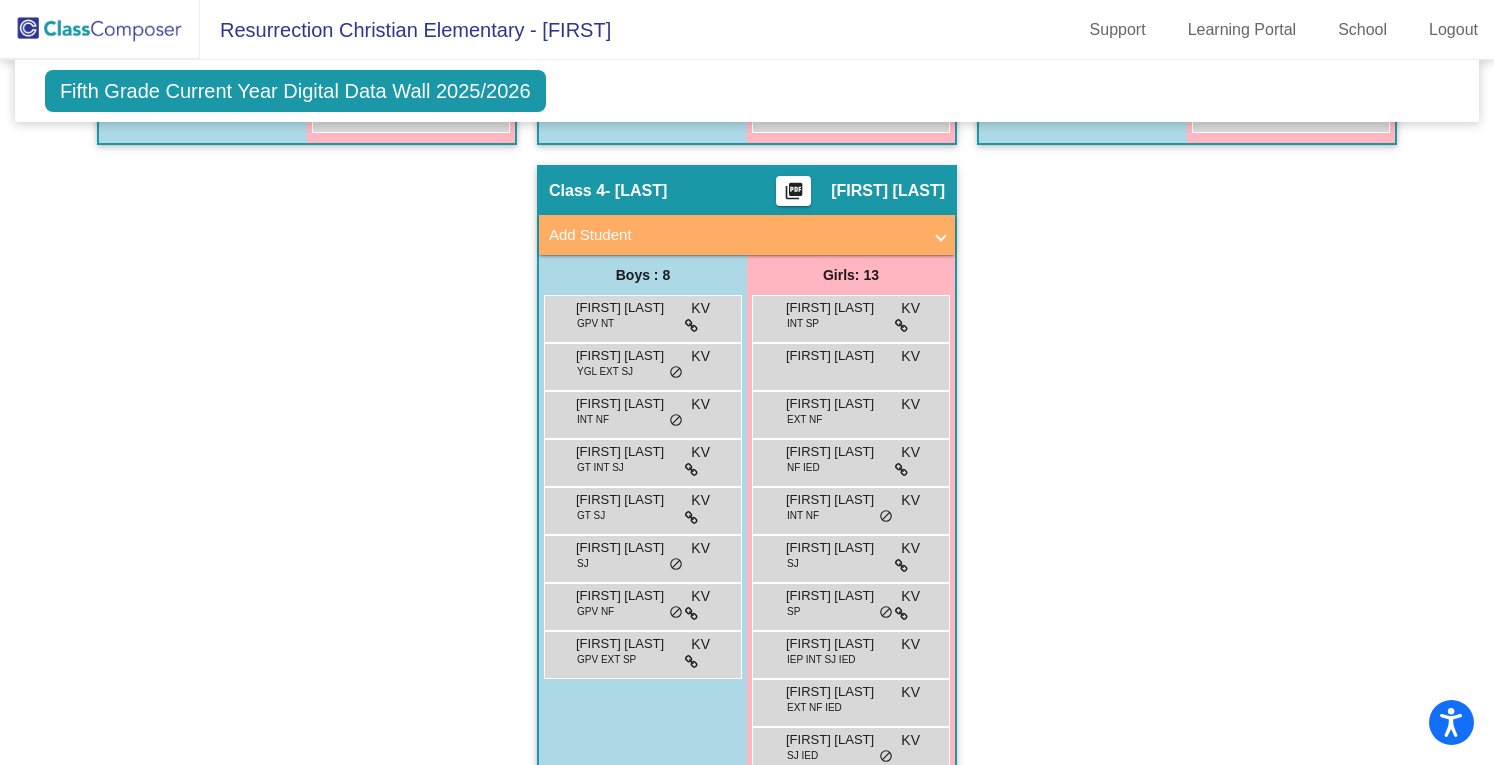 scroll, scrollTop: 1093, scrollLeft: 0, axis: vertical 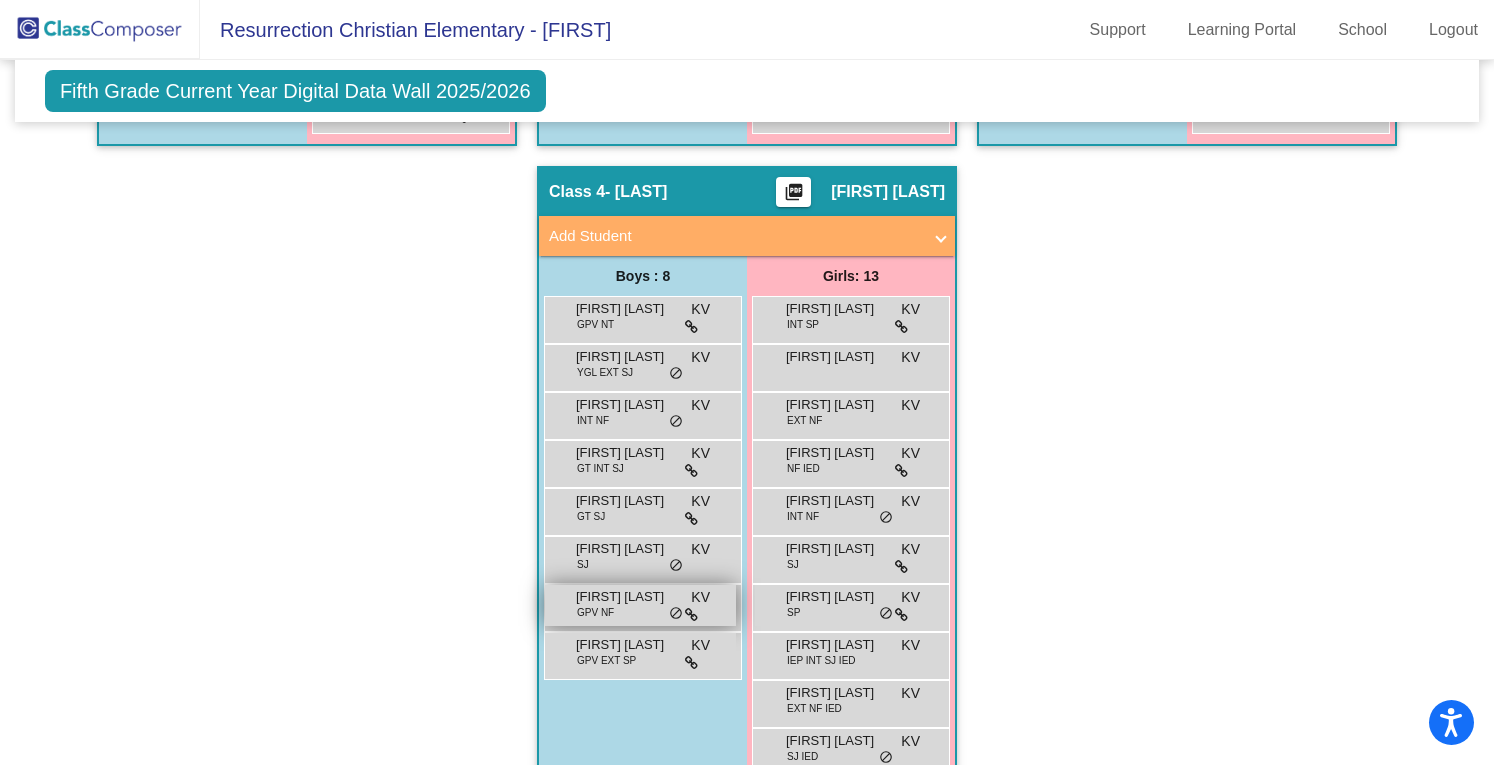 click on "[FIRST] [LAST]" at bounding box center (626, 597) 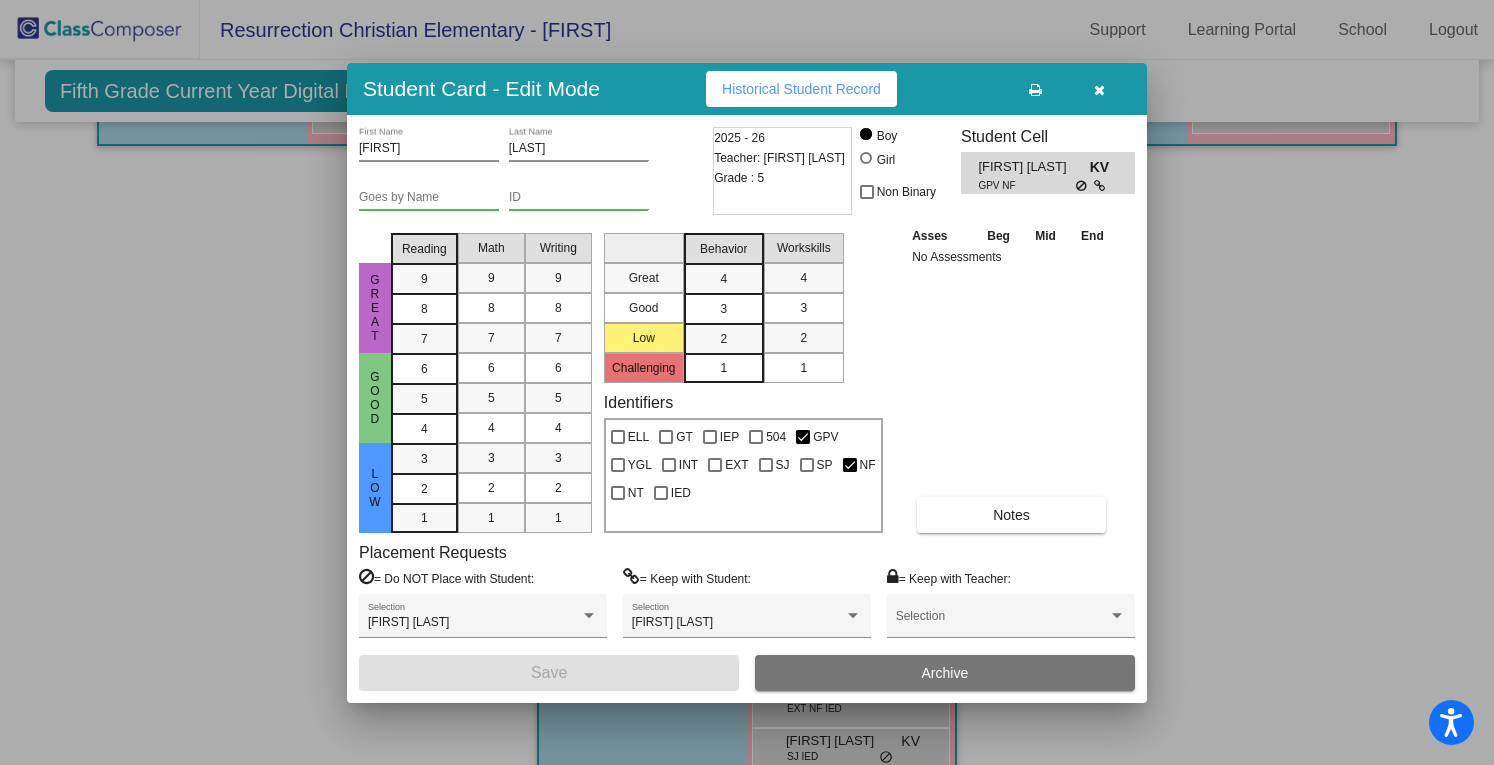 click on "Historical Student Record" at bounding box center [801, 89] 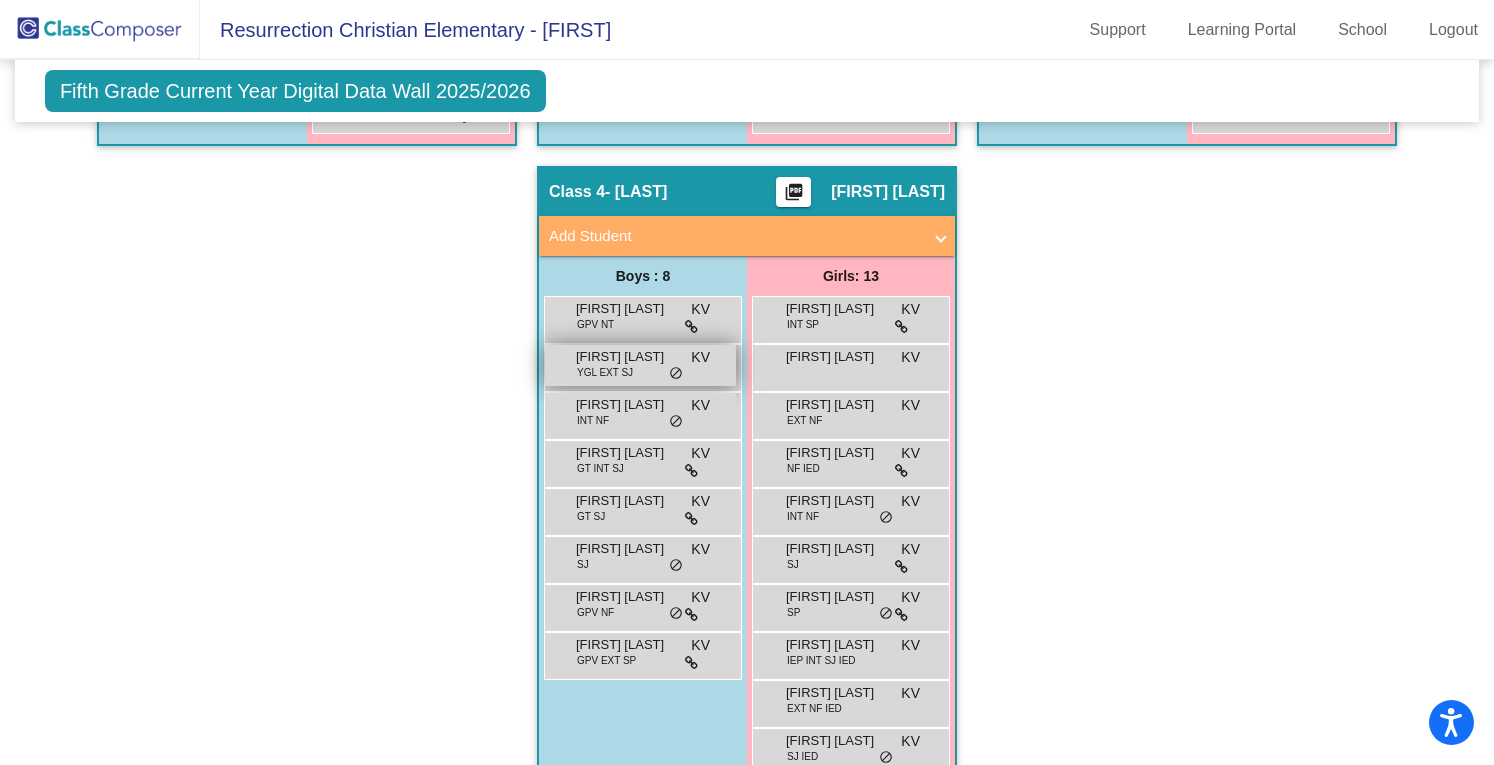 click on "[FIRST] [LAST] YGL EXT SJ KV lock do_not_disturb_alt" at bounding box center [640, 365] 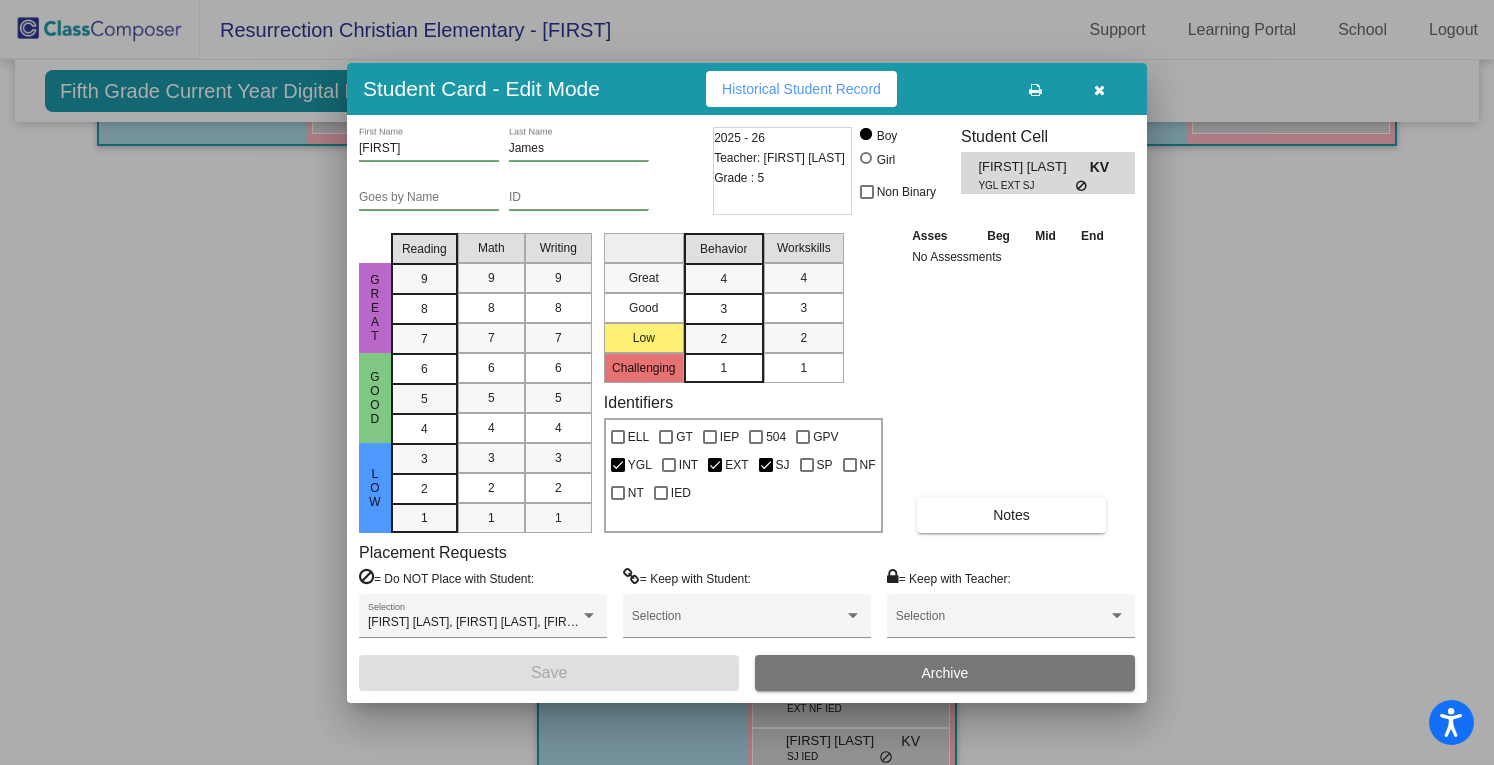 click on "Historical Student Record" at bounding box center [801, 89] 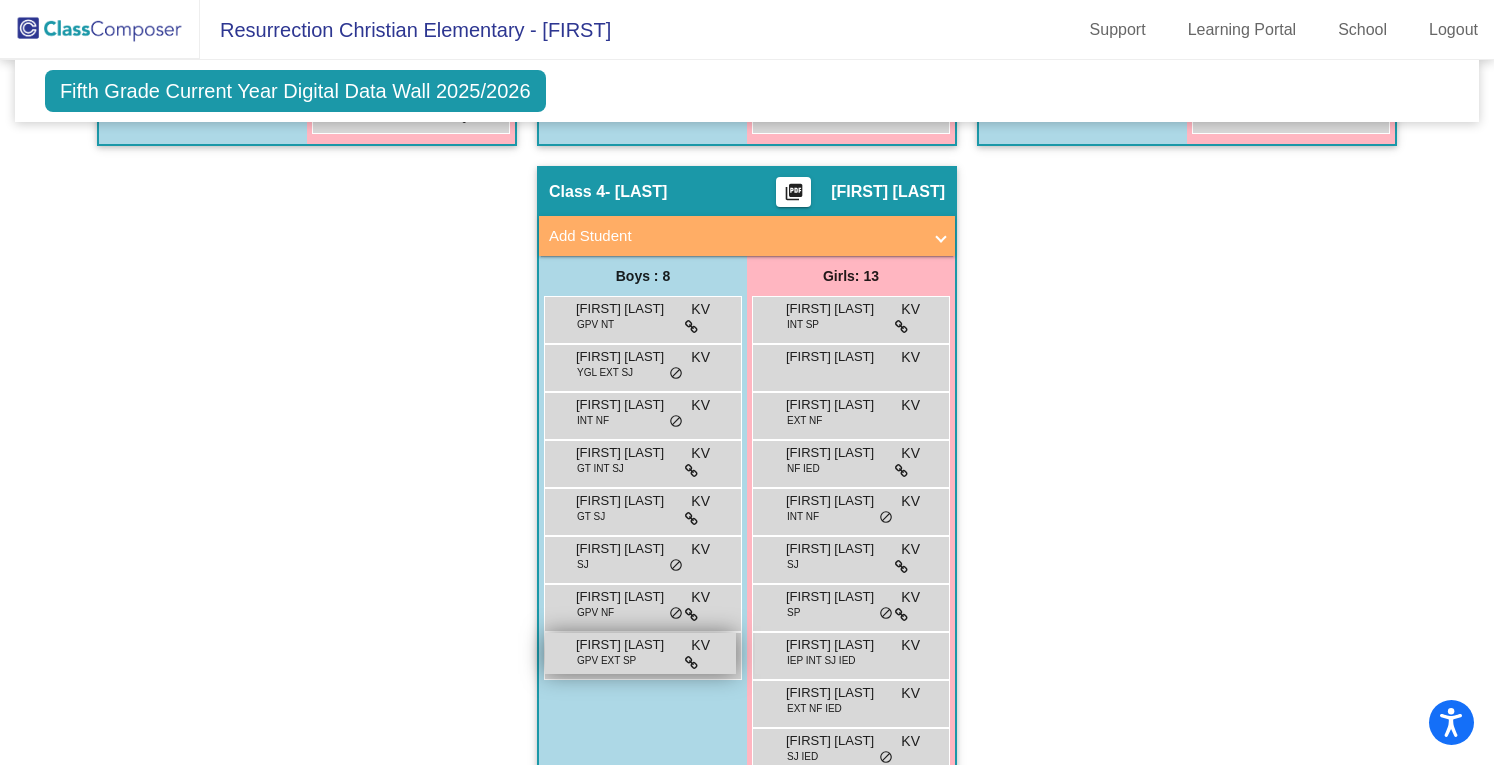 click on "[FIRST] [LAST]" at bounding box center [626, 645] 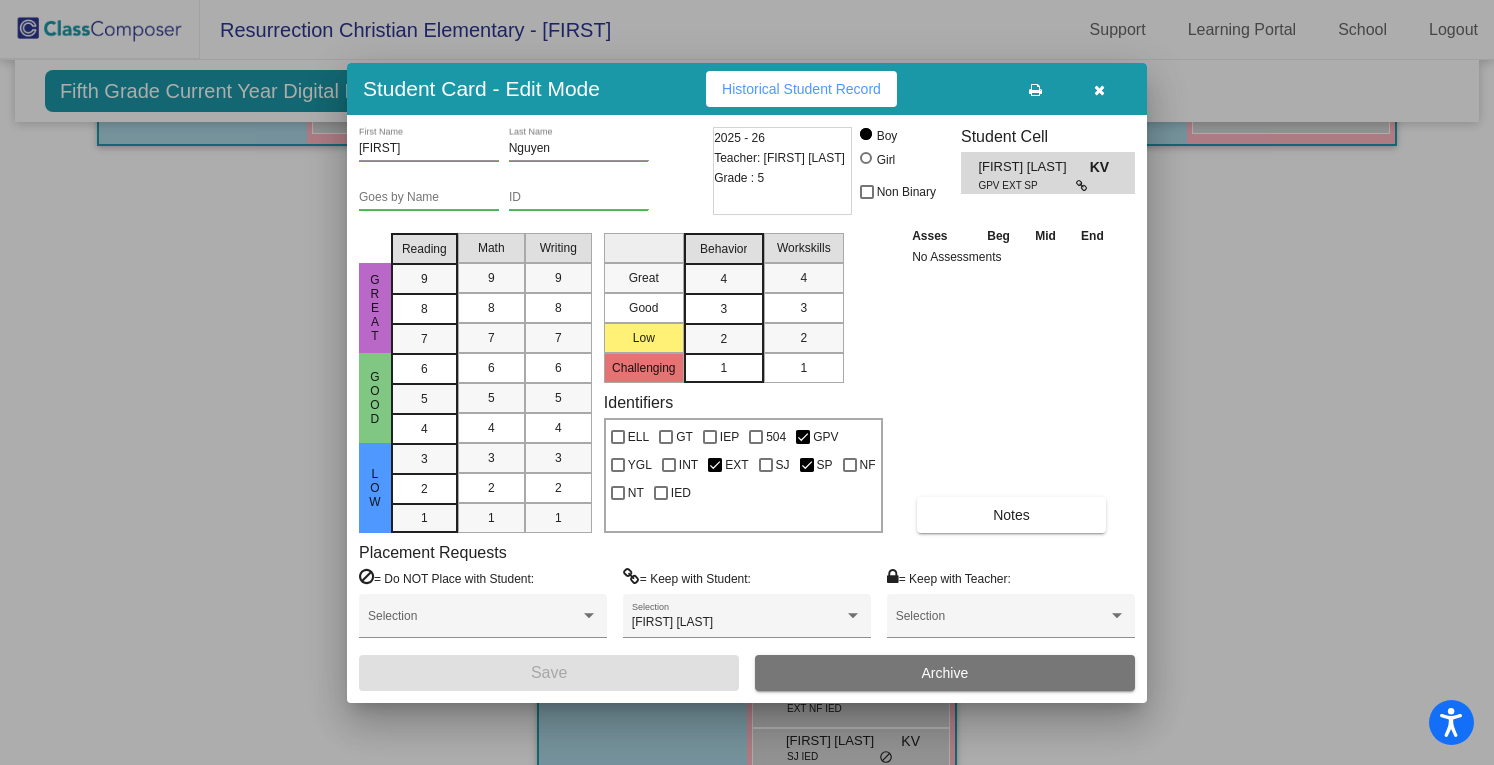 click at bounding box center (747, 382) 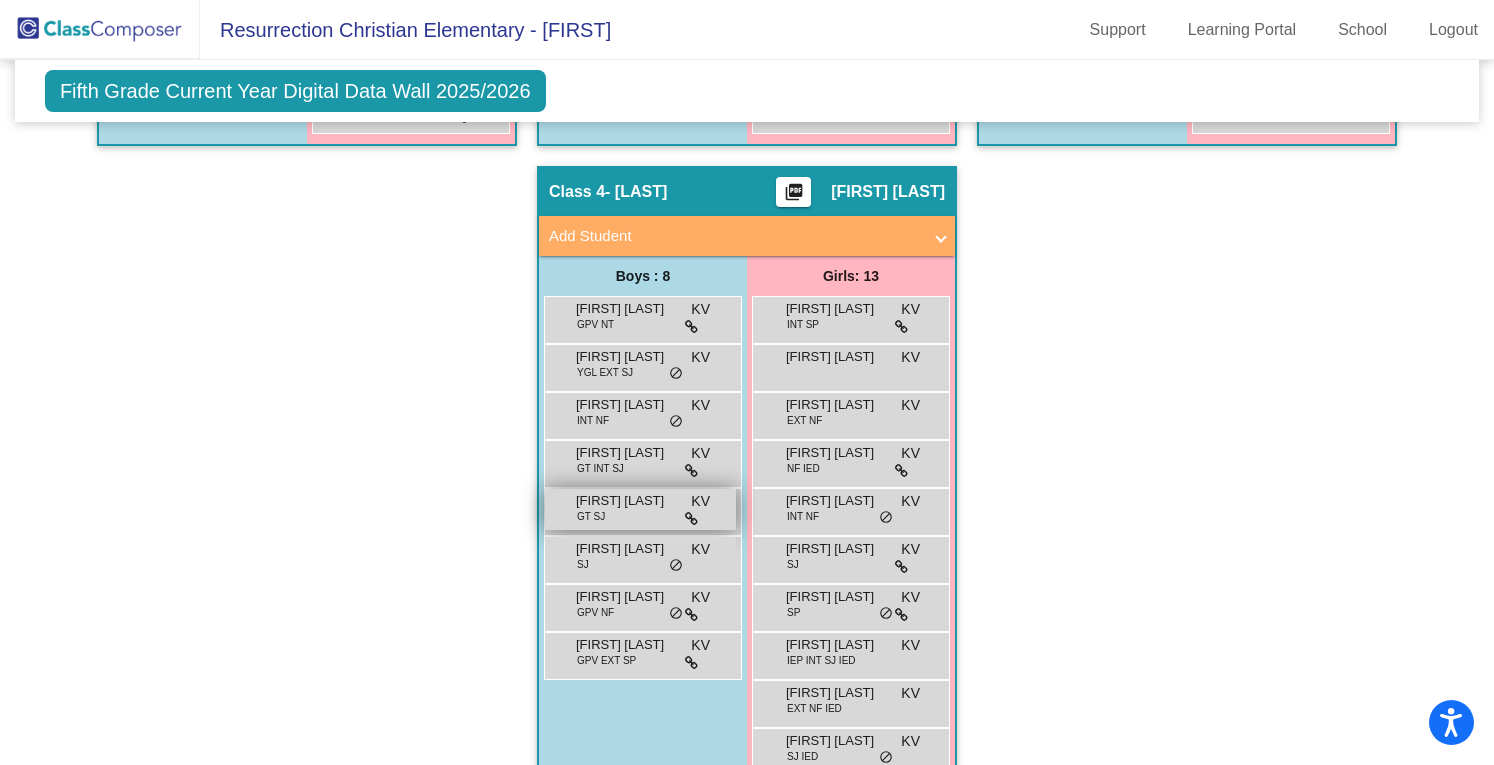 click on "[FIRST] [LAST] GT SJ KV lock do_not_disturb_alt" at bounding box center (640, 509) 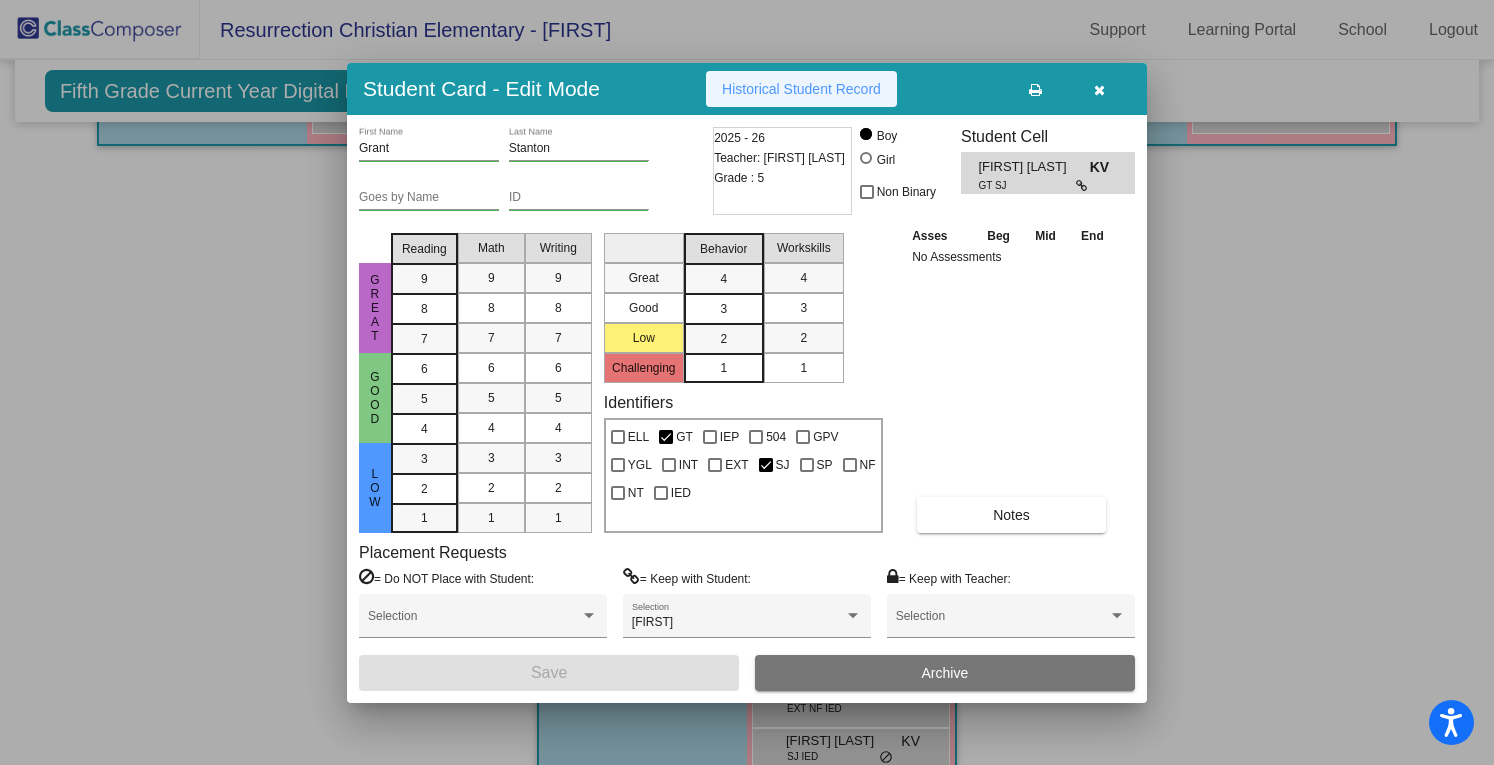 click on "Historical Student Record" at bounding box center [801, 89] 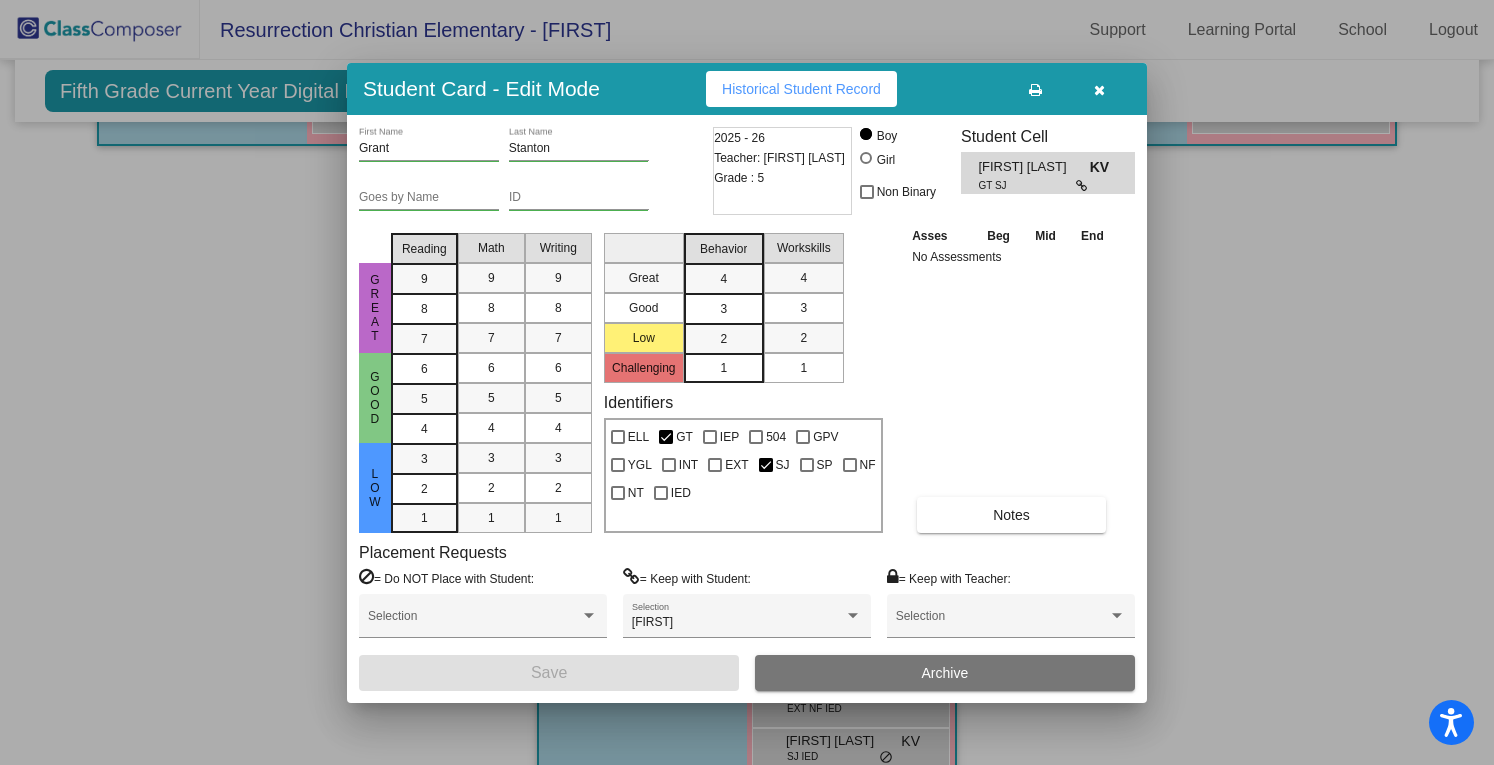click at bounding box center (1099, 90) 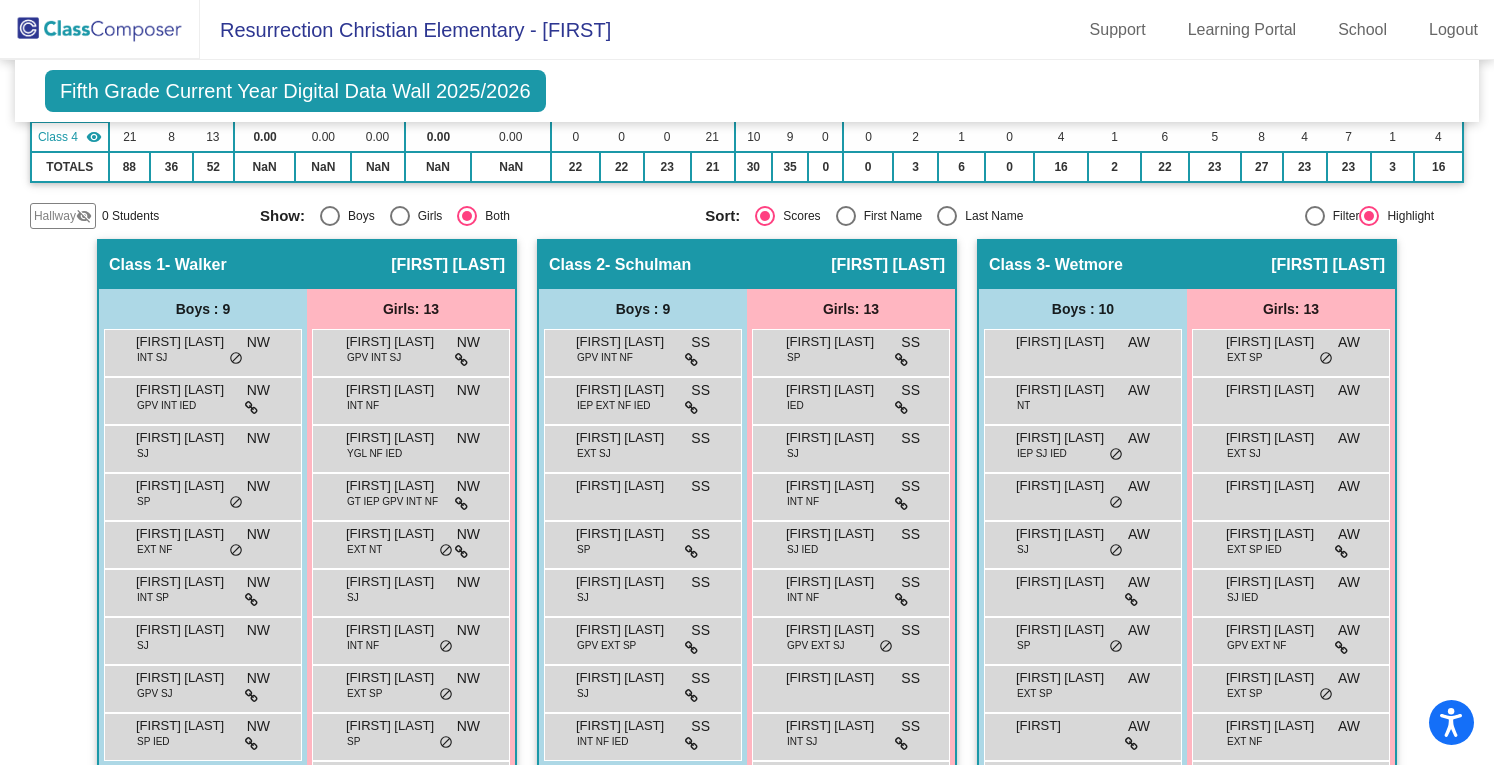 scroll, scrollTop: 390, scrollLeft: 0, axis: vertical 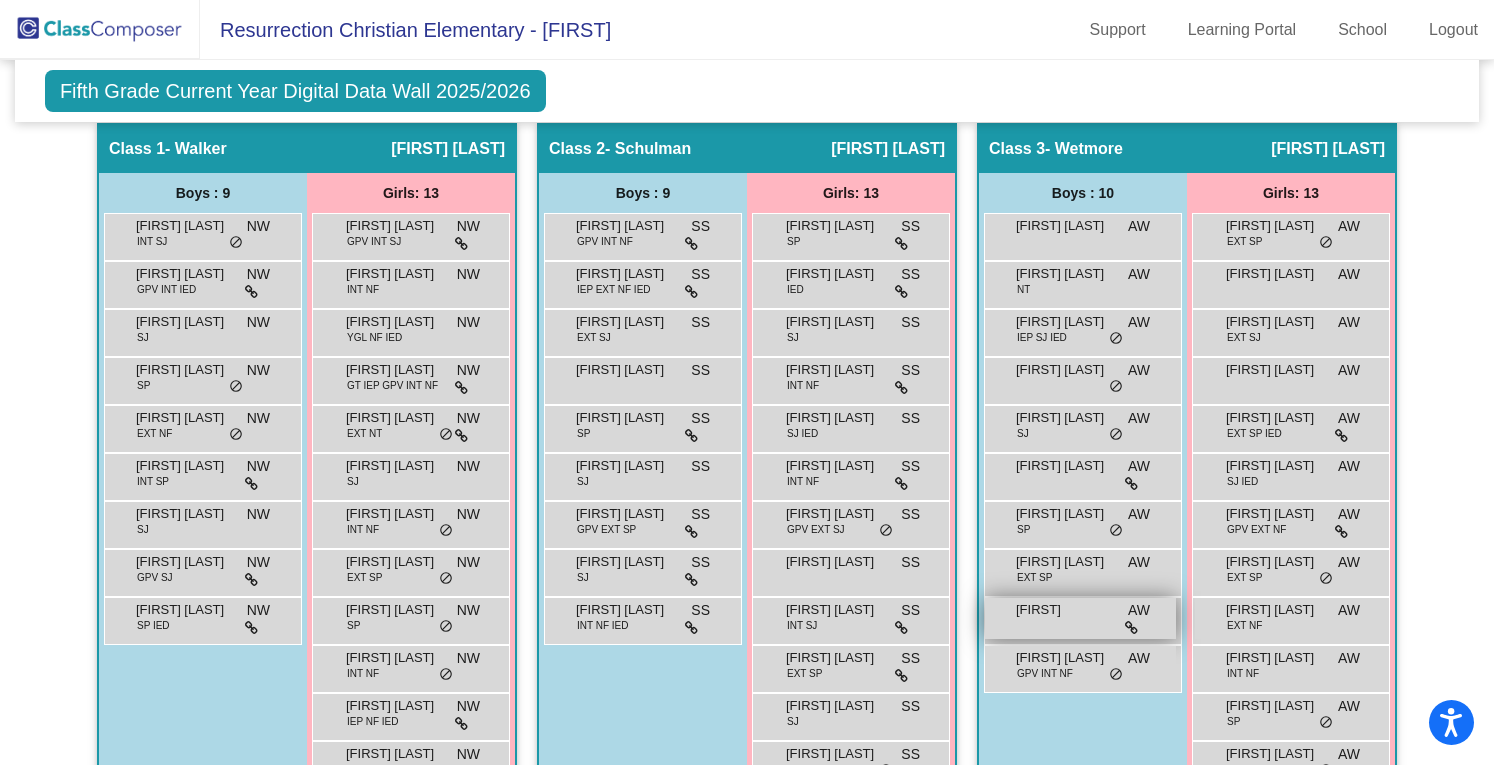 click at bounding box center [1131, 628] 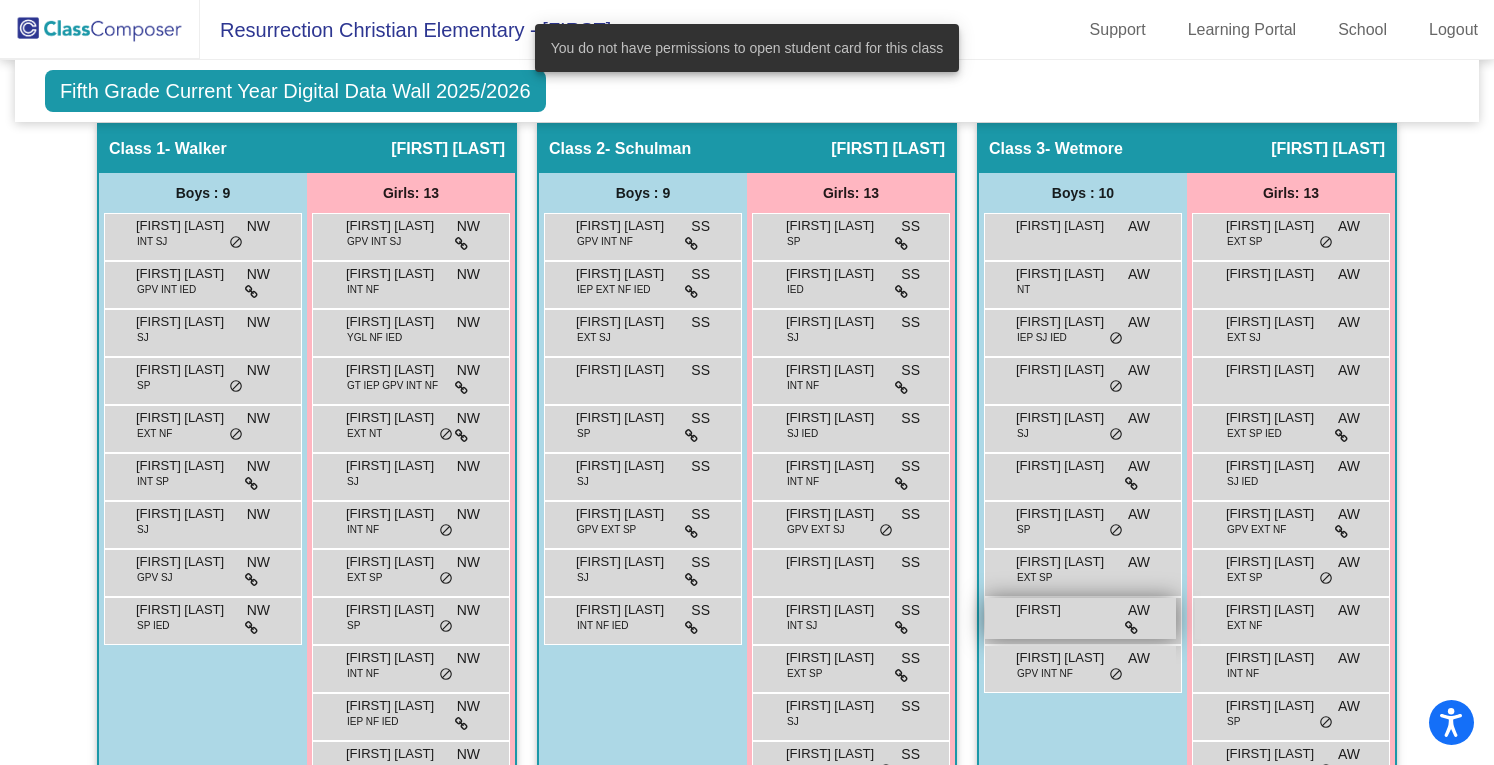 click at bounding box center [1131, 628] 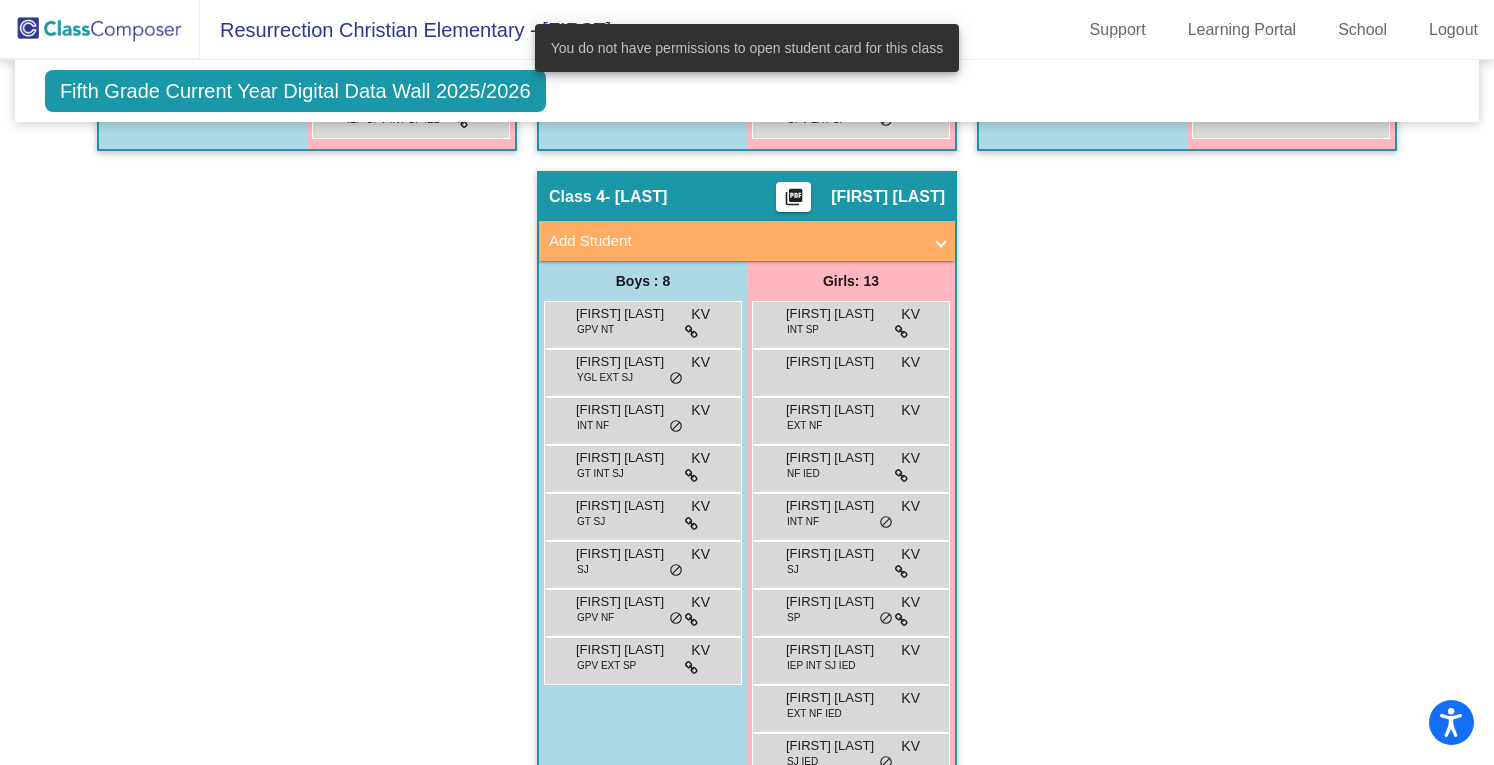 scroll, scrollTop: 1089, scrollLeft: 0, axis: vertical 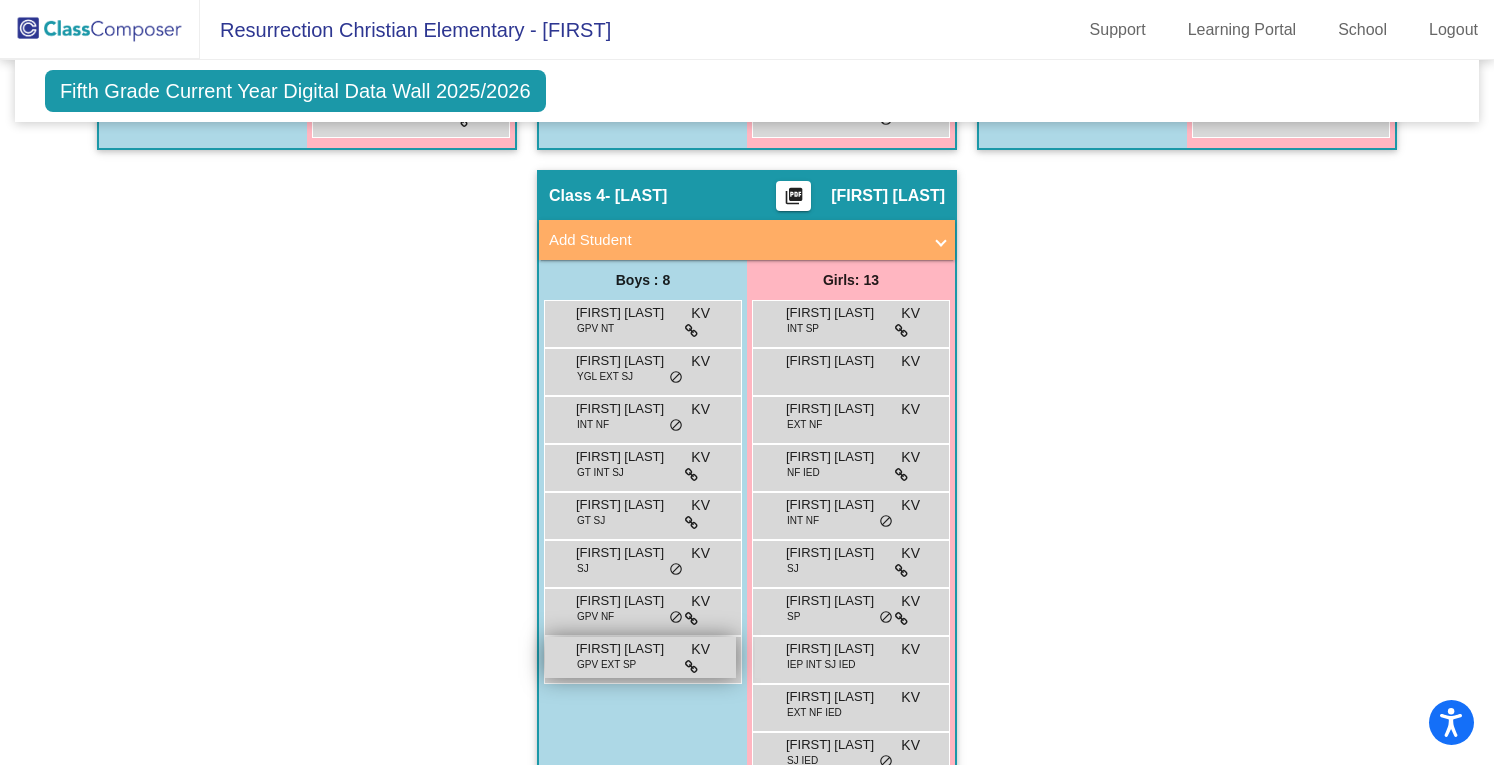 click on "[FIRST] [LAST] GPV EXT SP KV lock do_not_disturb_alt" at bounding box center (640, 657) 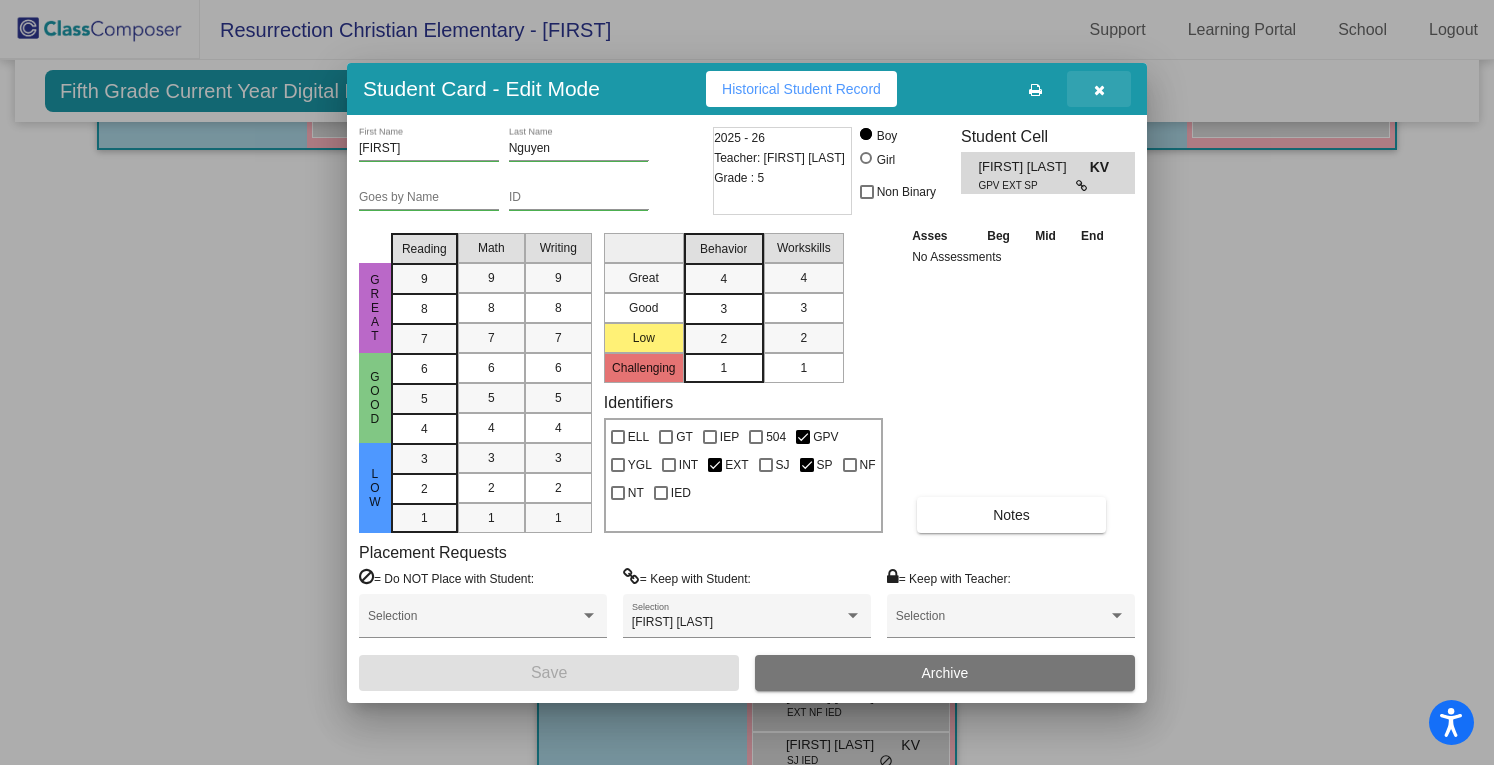 click at bounding box center (1099, 89) 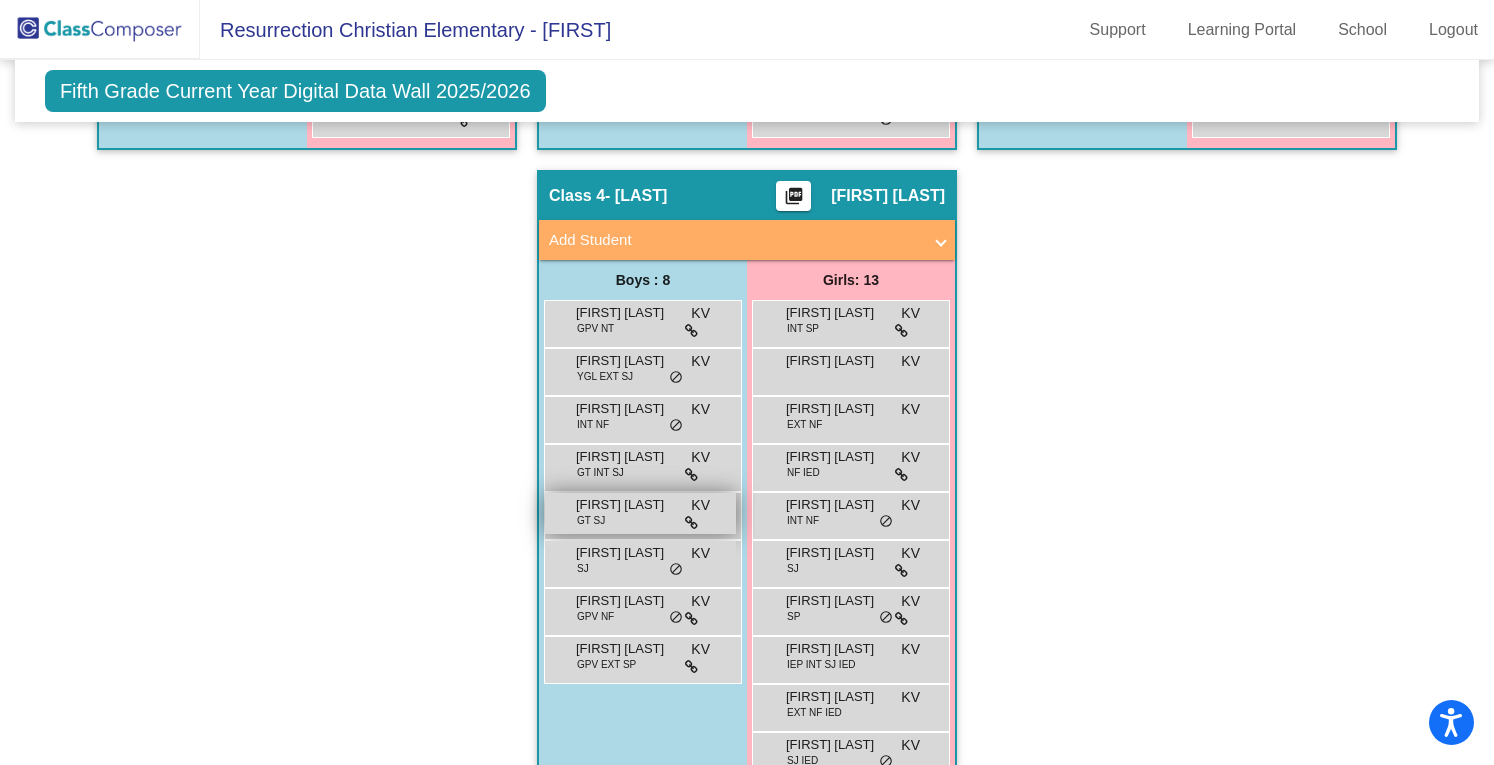 click at bounding box center (691, 523) 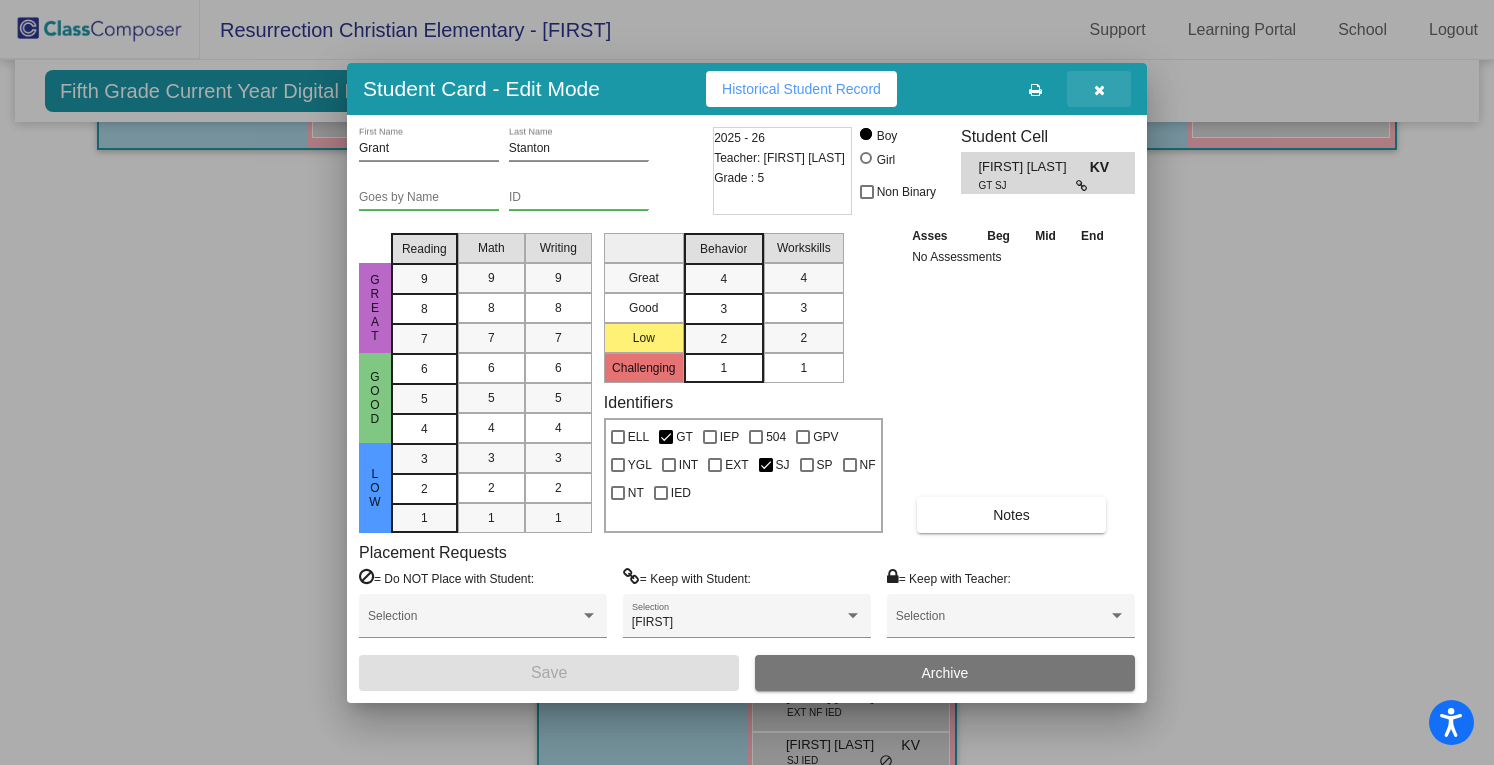 click at bounding box center (1099, 90) 